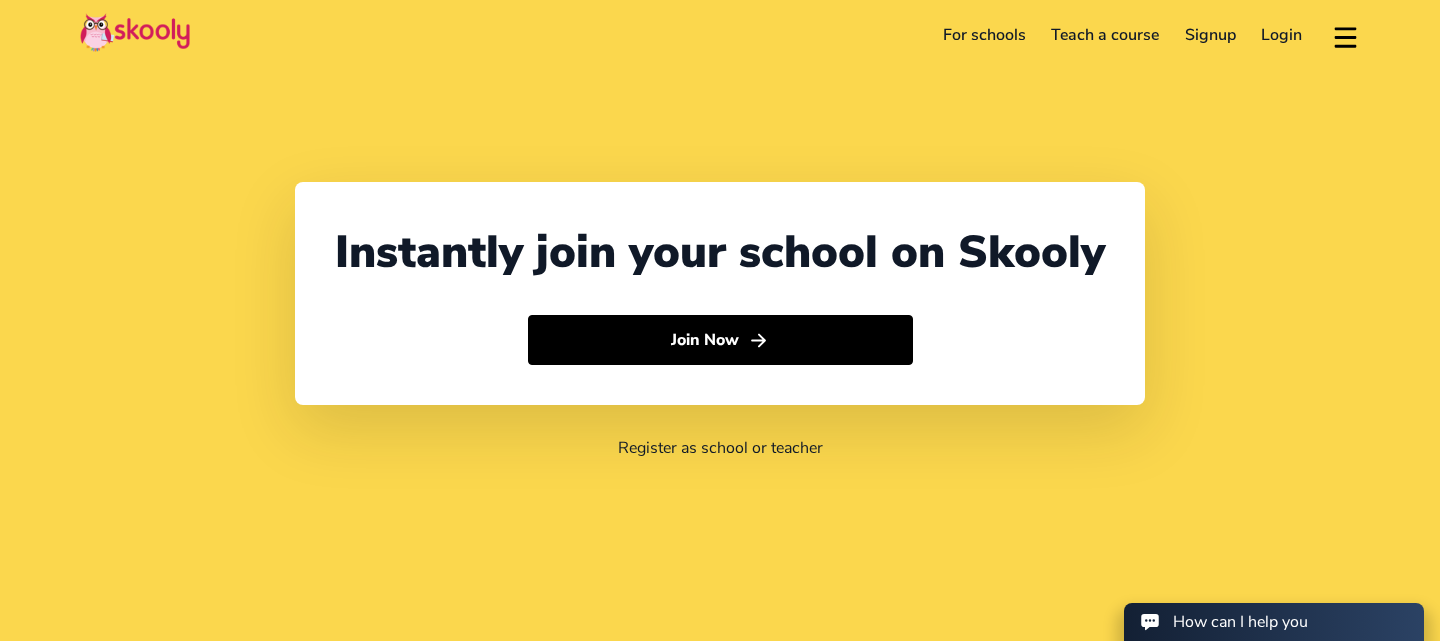 select on "65" 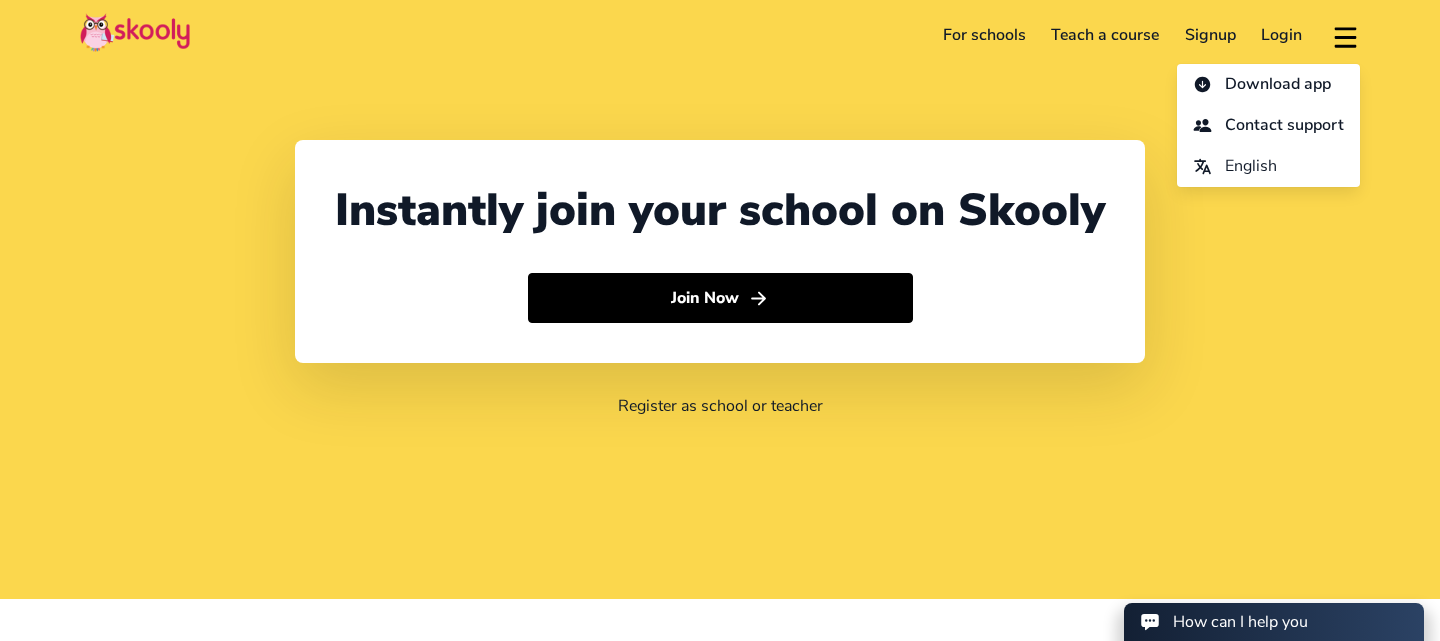 scroll, scrollTop: 45, scrollLeft: 0, axis: vertical 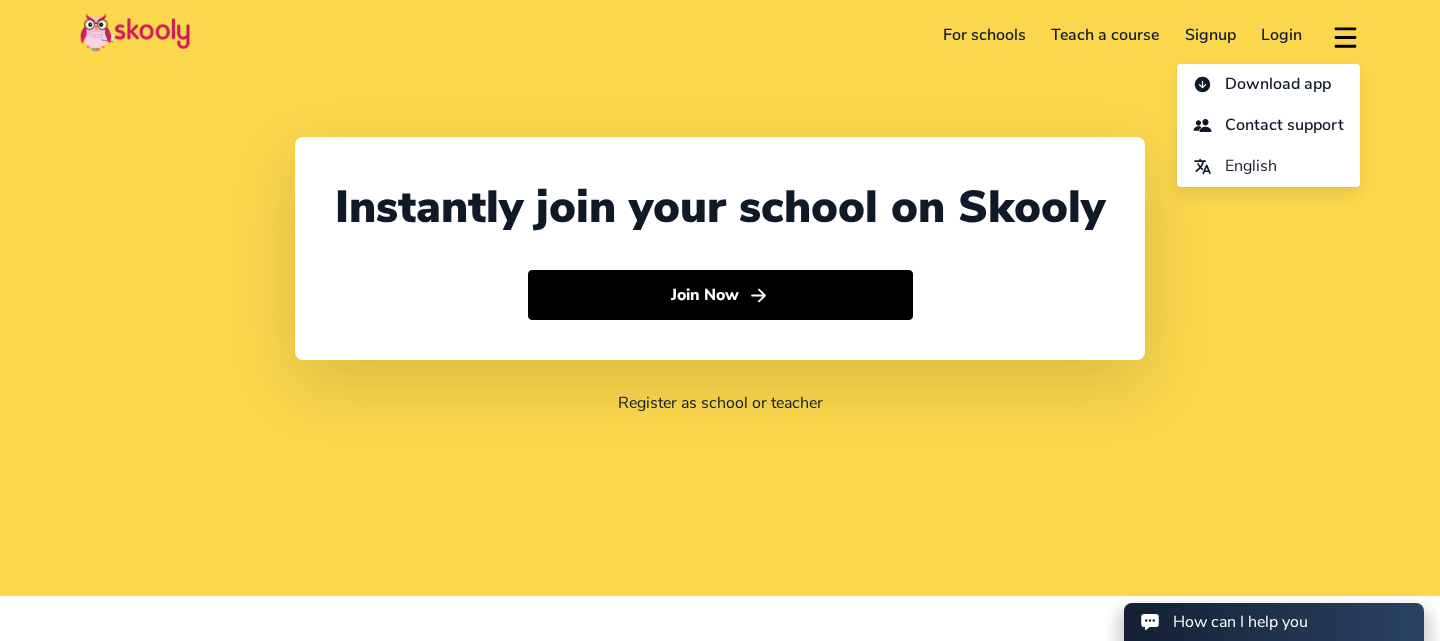 click on "Register as school or teacher" 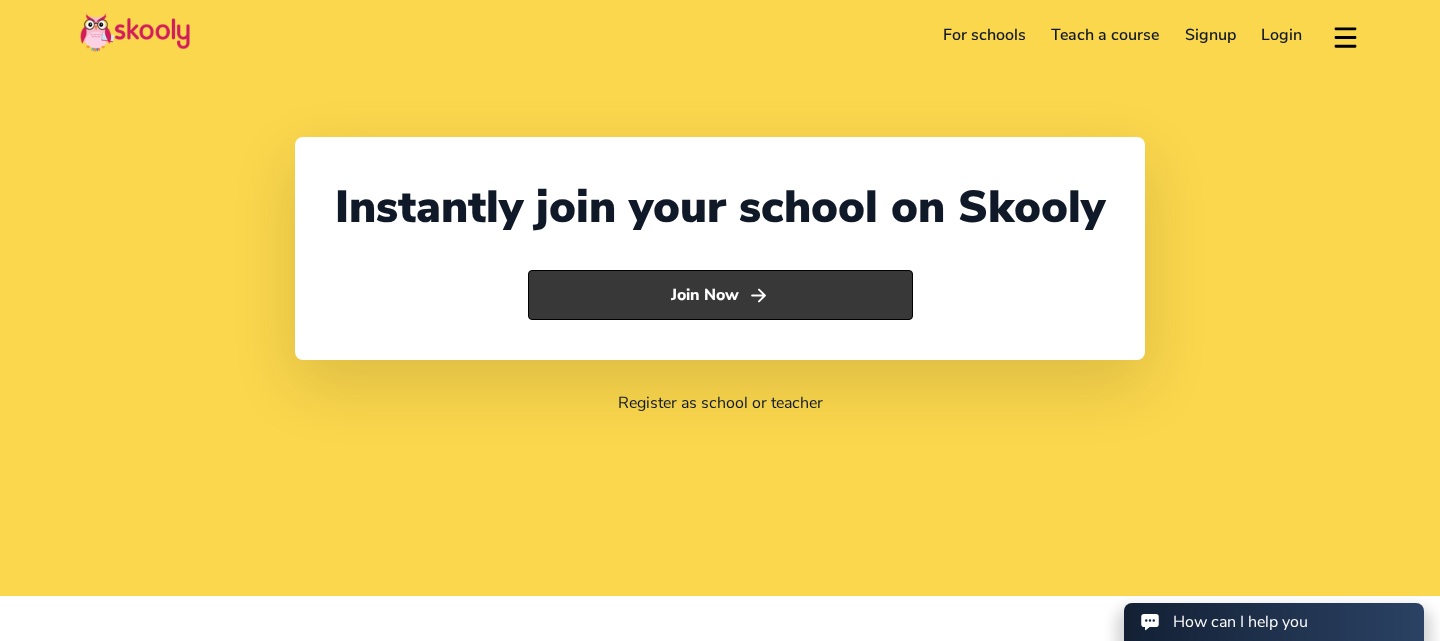 click on "Arrow Forward" 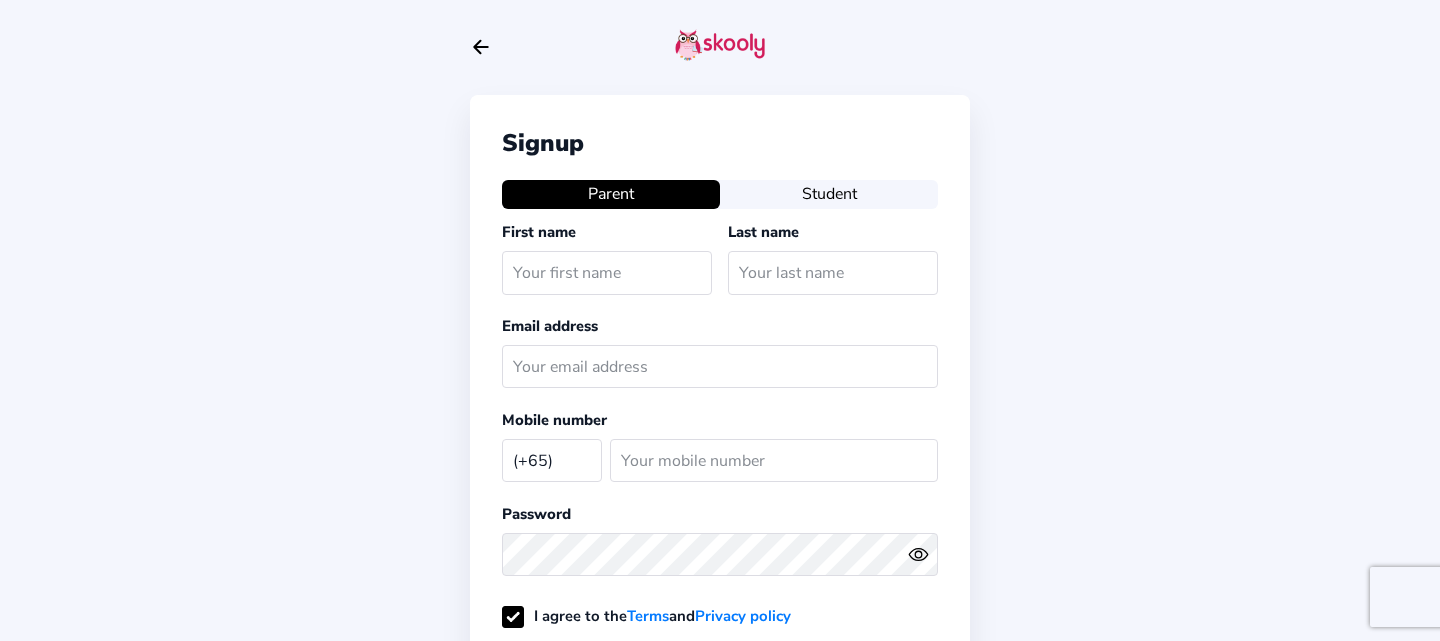 select on "SG" 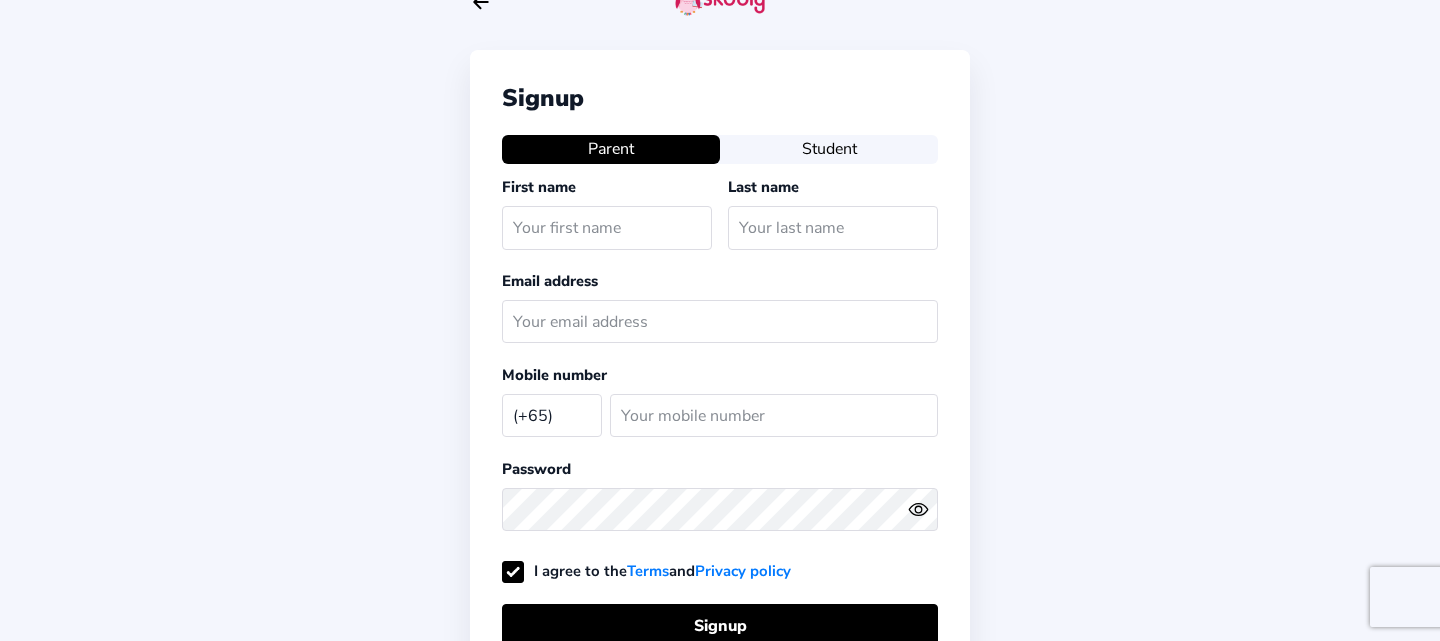 scroll, scrollTop: 0, scrollLeft: 0, axis: both 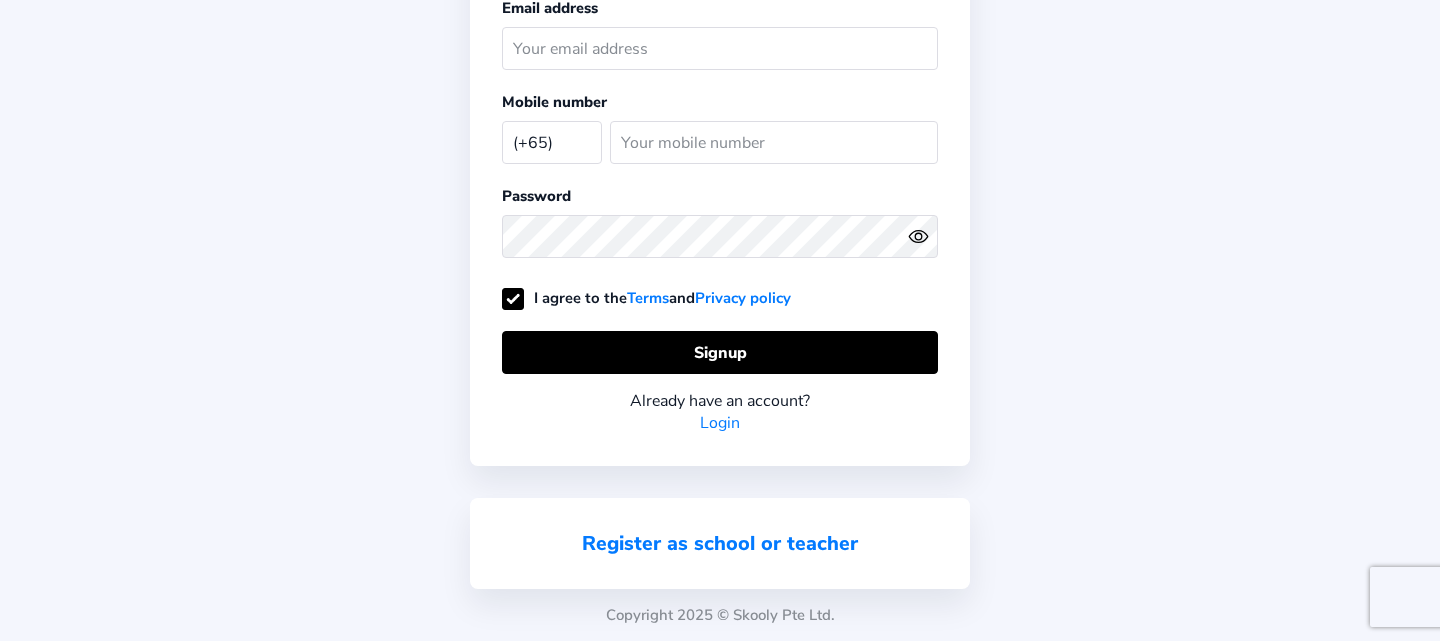 click on "Register as school or teacher" 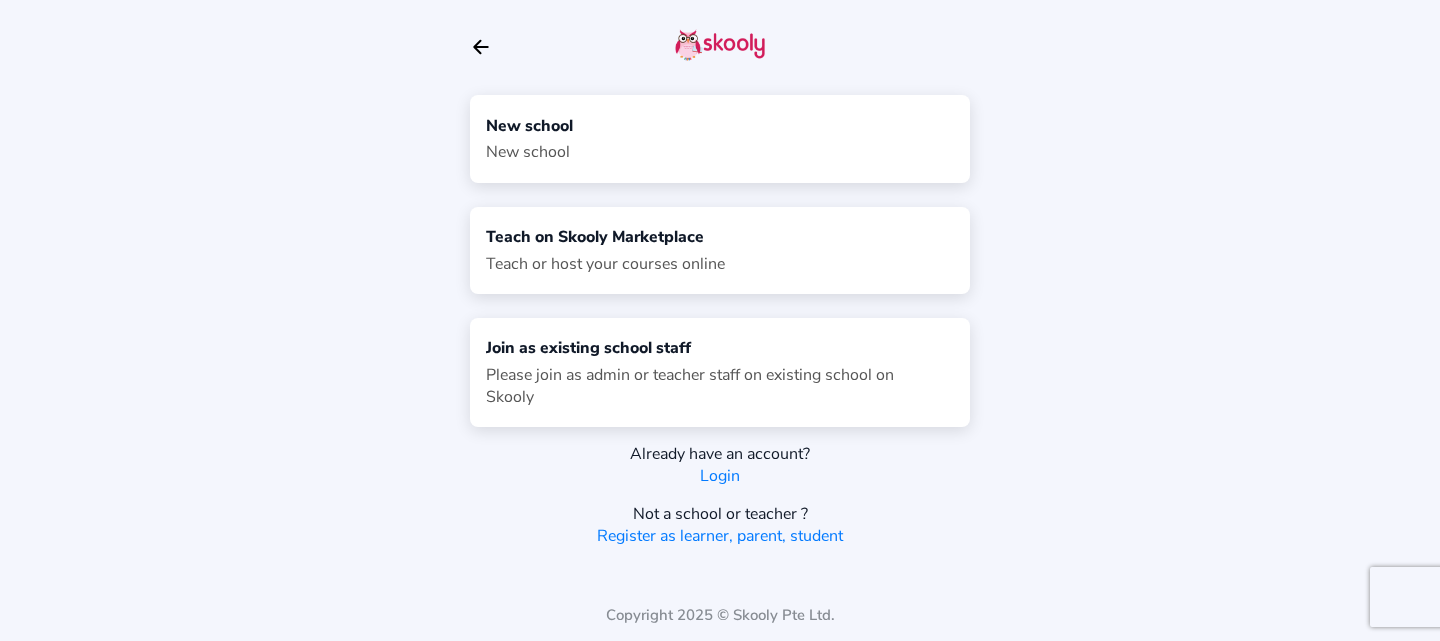 scroll, scrollTop: 0, scrollLeft: 0, axis: both 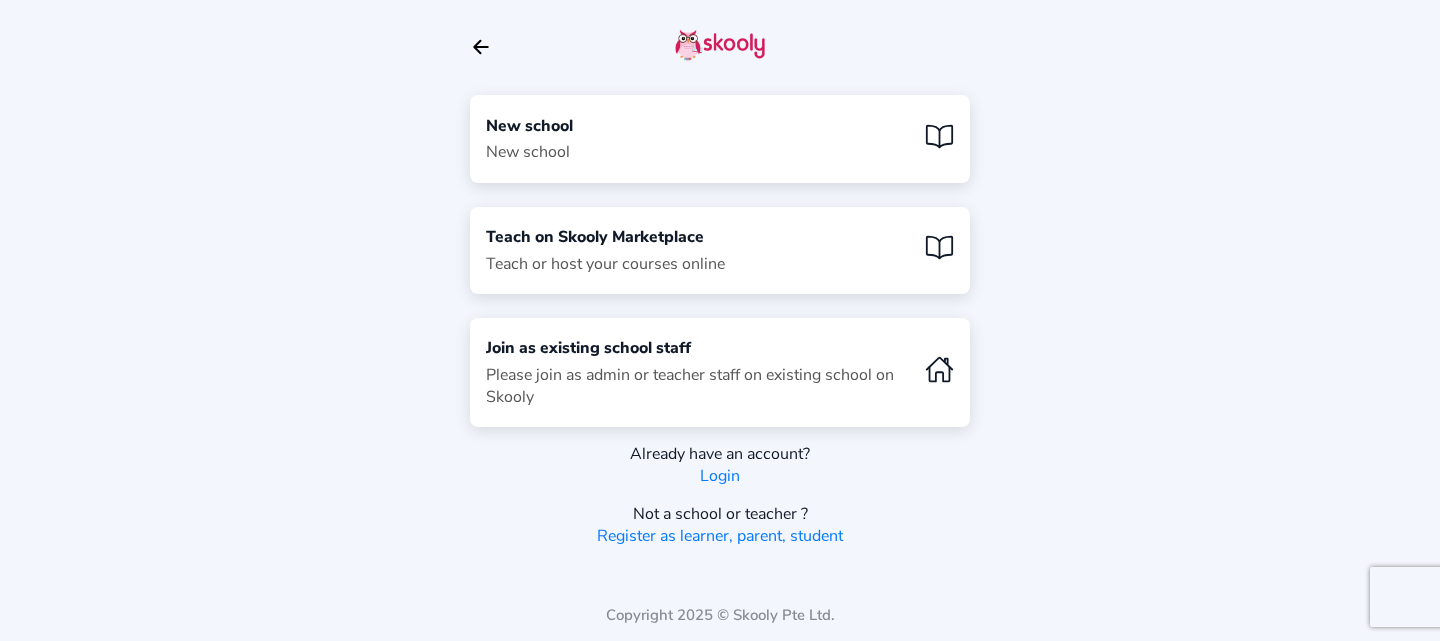 click on "Home" 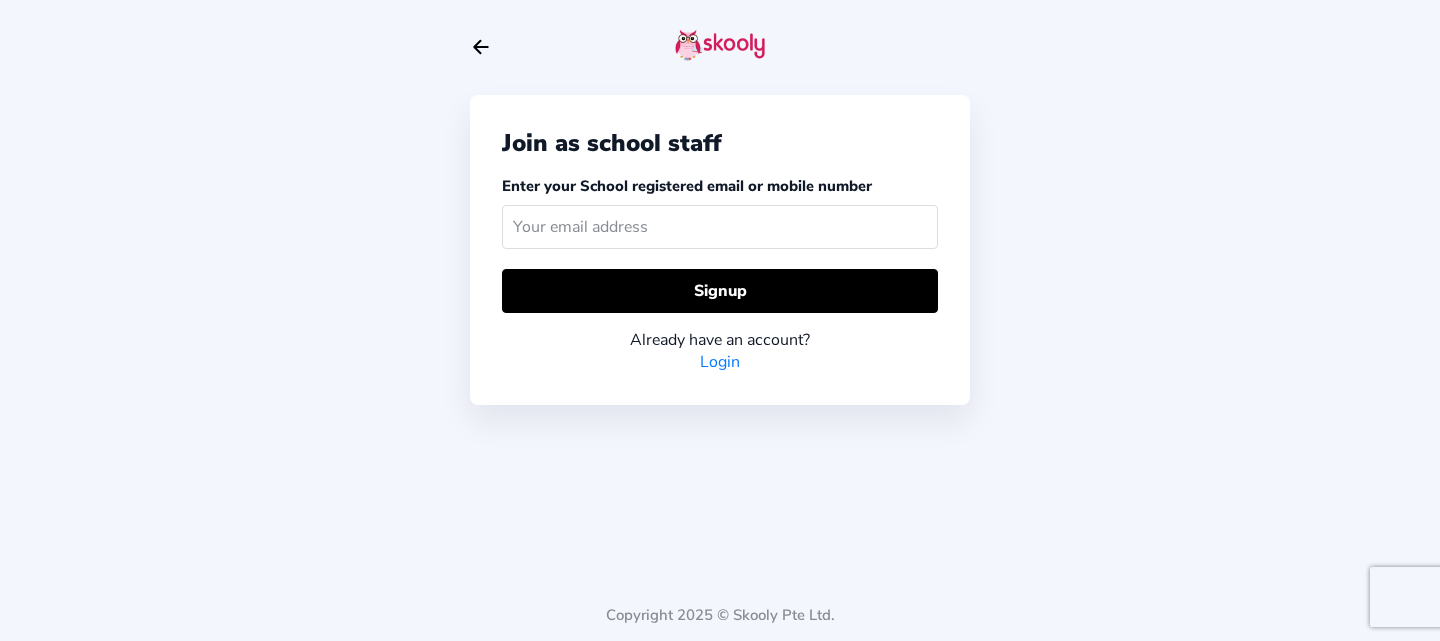 click 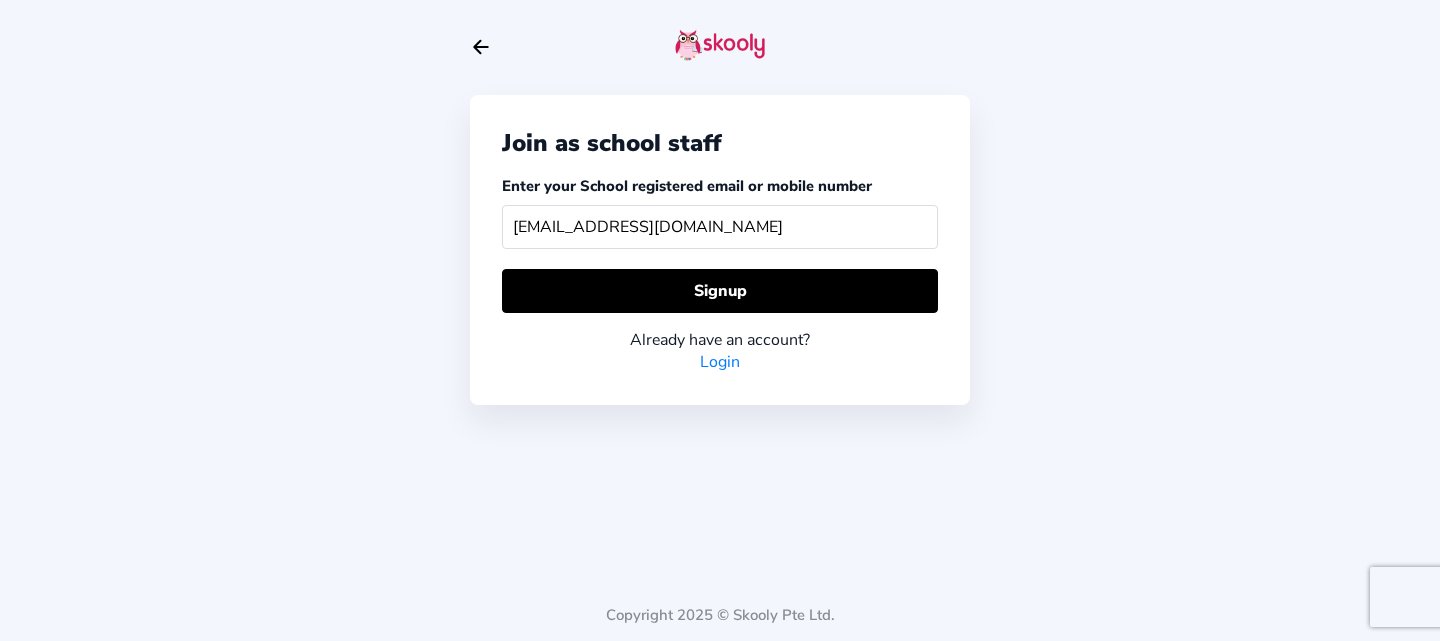 type on "ronson.ong71@gmail.com" 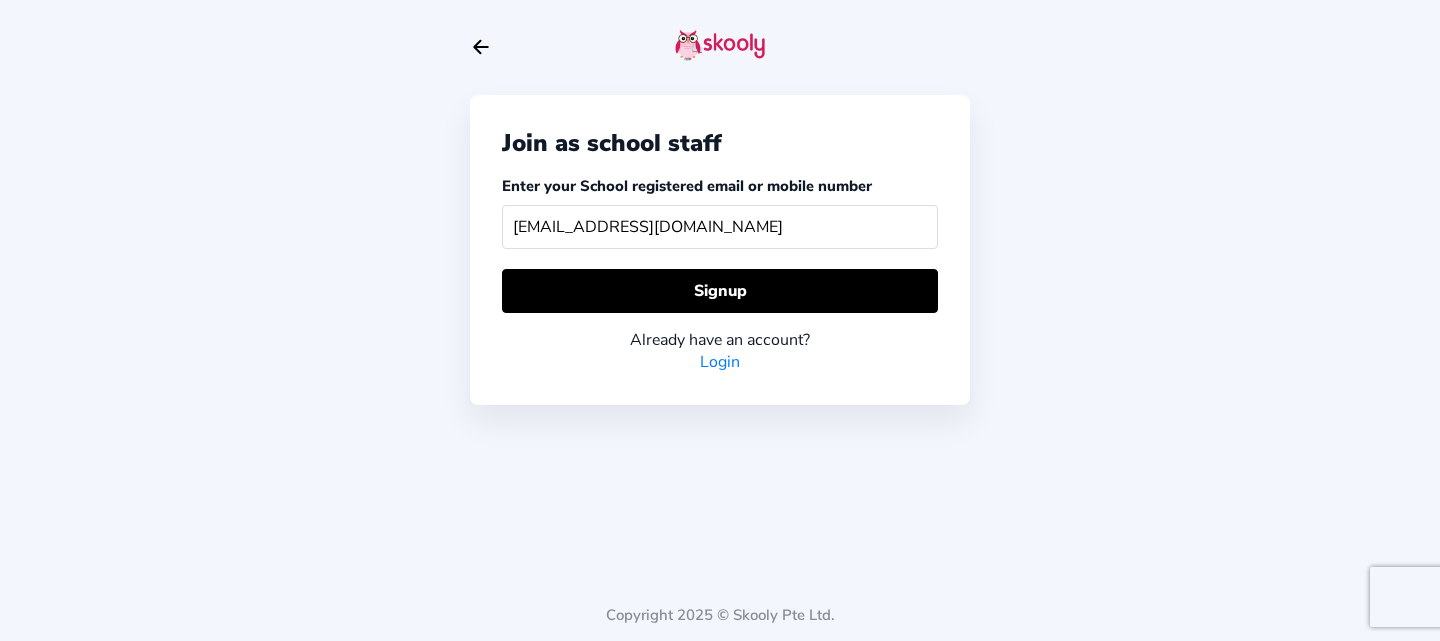 click on "Login" 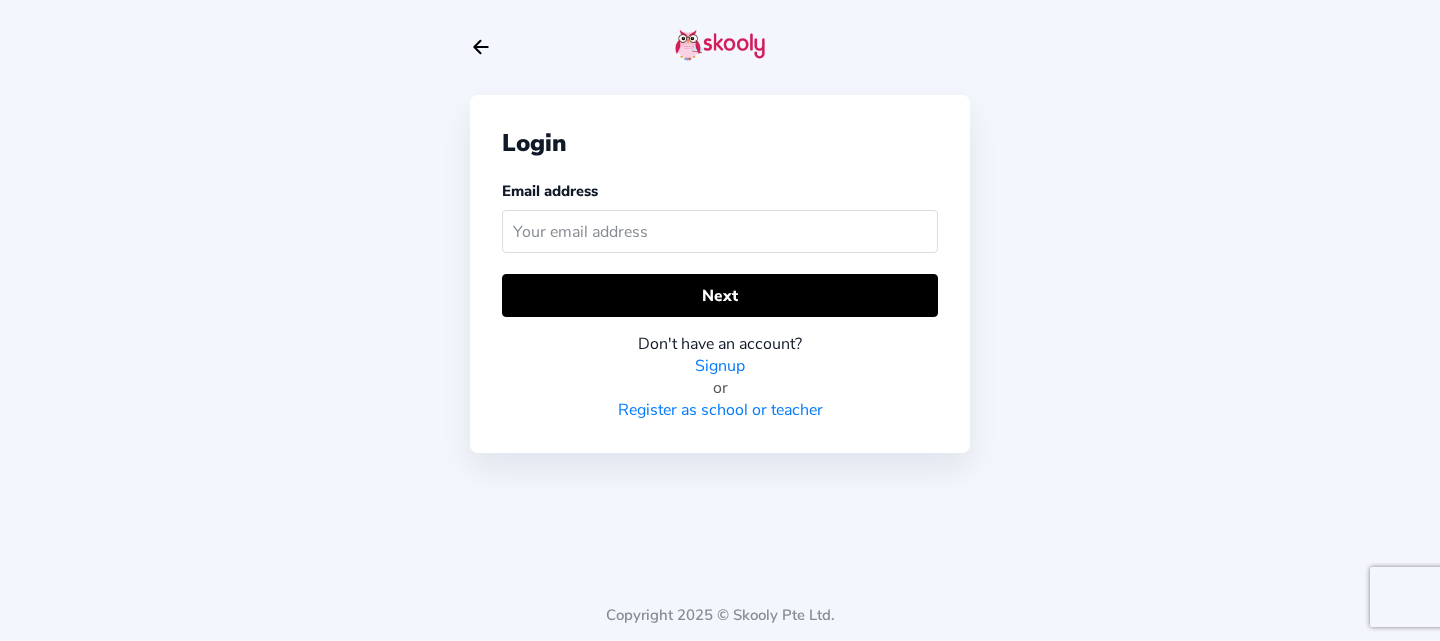 click 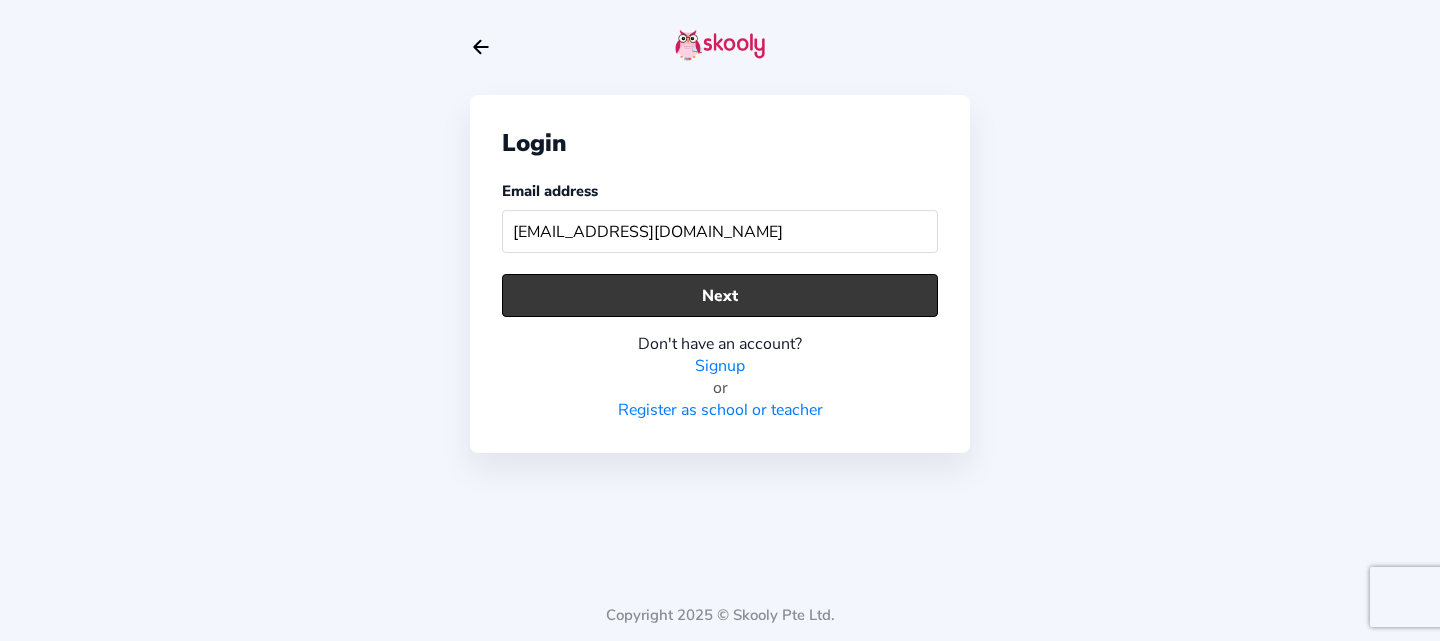 type on "ronson.ong71@gmail.com" 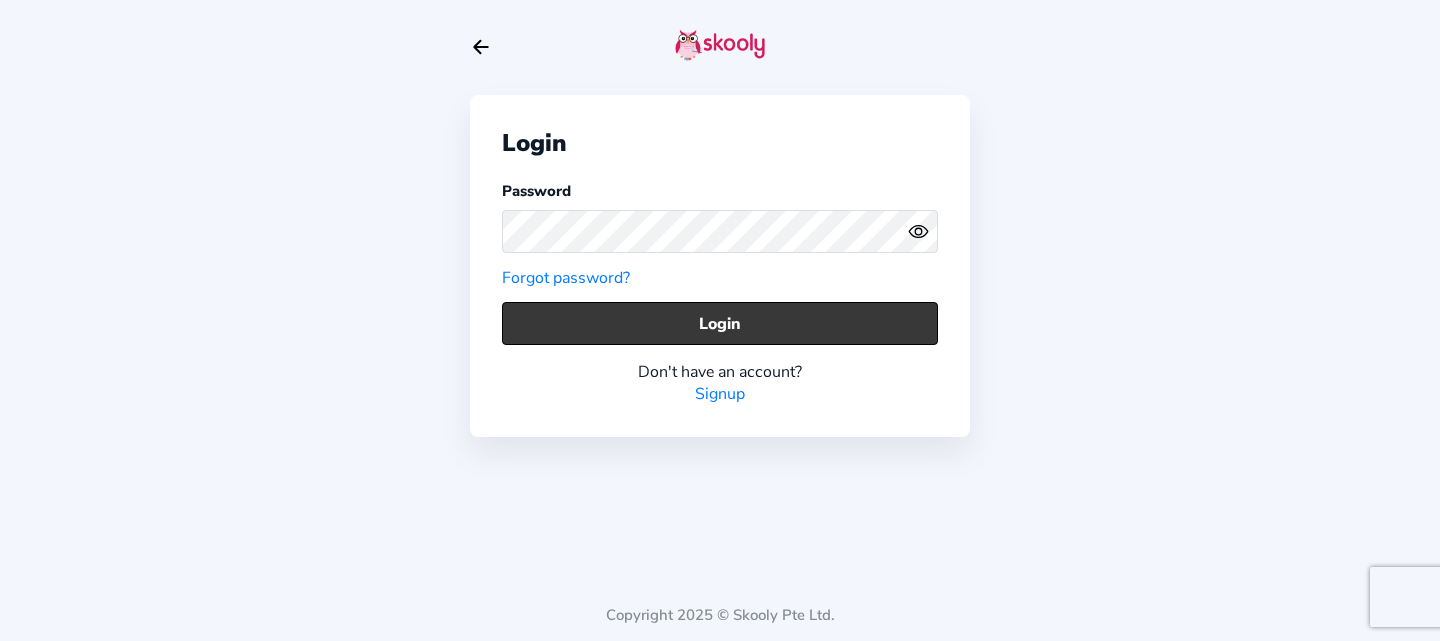 click on "Login" 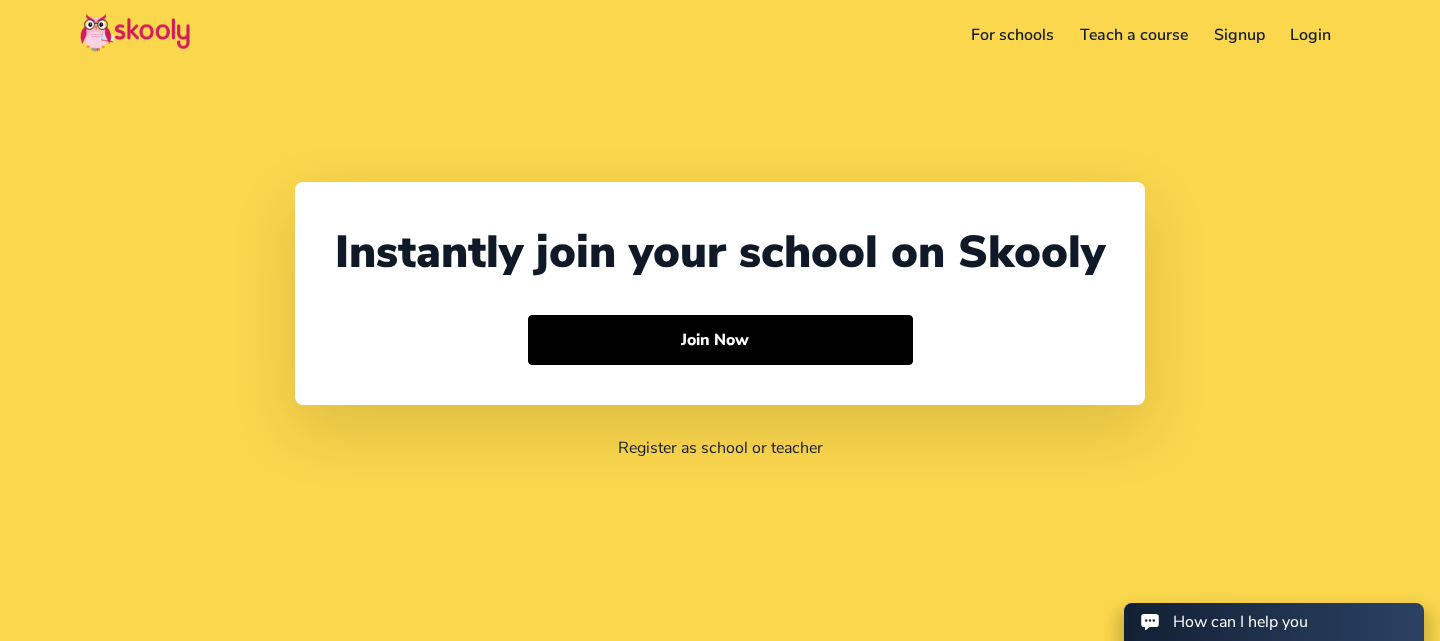 select on "65" 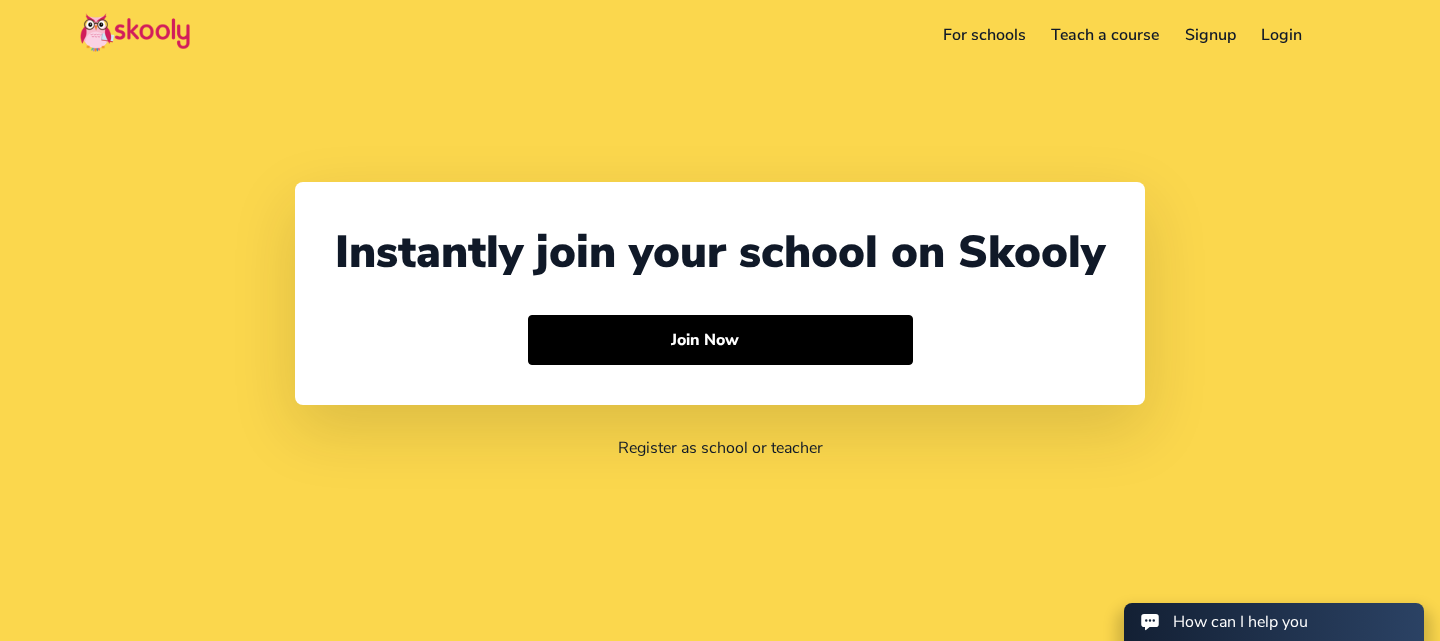 scroll, scrollTop: 0, scrollLeft: 0, axis: both 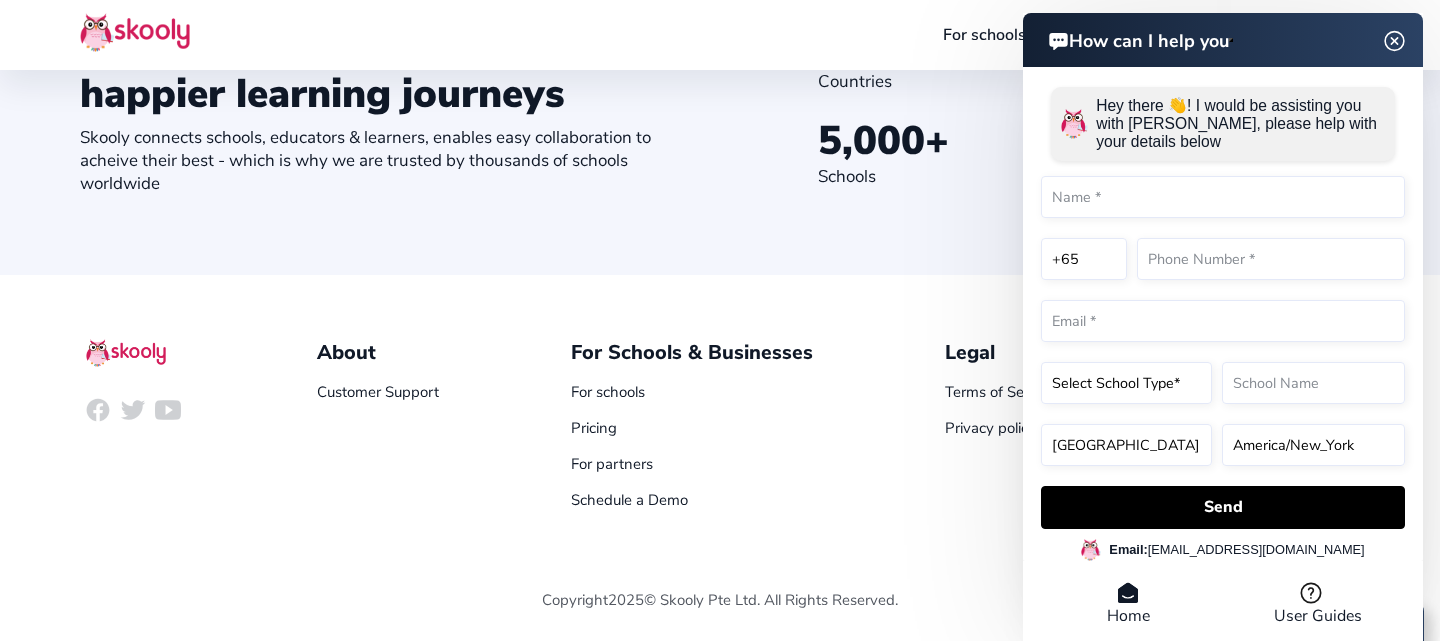 click on "How can I help you  Hey there 👋!  I would be assisting you with Skooly, please help with your details below  +1   +7   +20   +27   +30   +31   +32   +33   +34   +36   +39   +40   +41   +43   +44   +45   +46   +47   +48   +49   +51   +52   +53   +54   +55   +56   +57   +58   +60   +61   +62   +63   +64   +65   +66   +77   +81   +82   +84   +86   +90   +91   +92   +93   +94   +95   +98   +212   +213   +216   +218   +220   +221   +222   +223   +224   +225   +226   +227   +228   +229   +230   +231   +232   +233   +234   +235   +236   +237   +238   +239   +240   +241   +242   +243   +244   +245   +246   +248   +249   +250   +251   +252   +253   +254   +255   +256   +257   +258   +260   +261   +262   +263   +264   +265   +266   +267   +268   +269   +290   +291   +297   +298   +299   +350   +351   +352   +353   +354   +355   +356   +357   +358   +359   +370   +371   +372   +373   +374   +375   +376   +377   +378   +379   +380   +381   +382   +385   +386   +387   +389   +420   +421   +423   +500   +501   +502" at bounding box center [1223, 330] 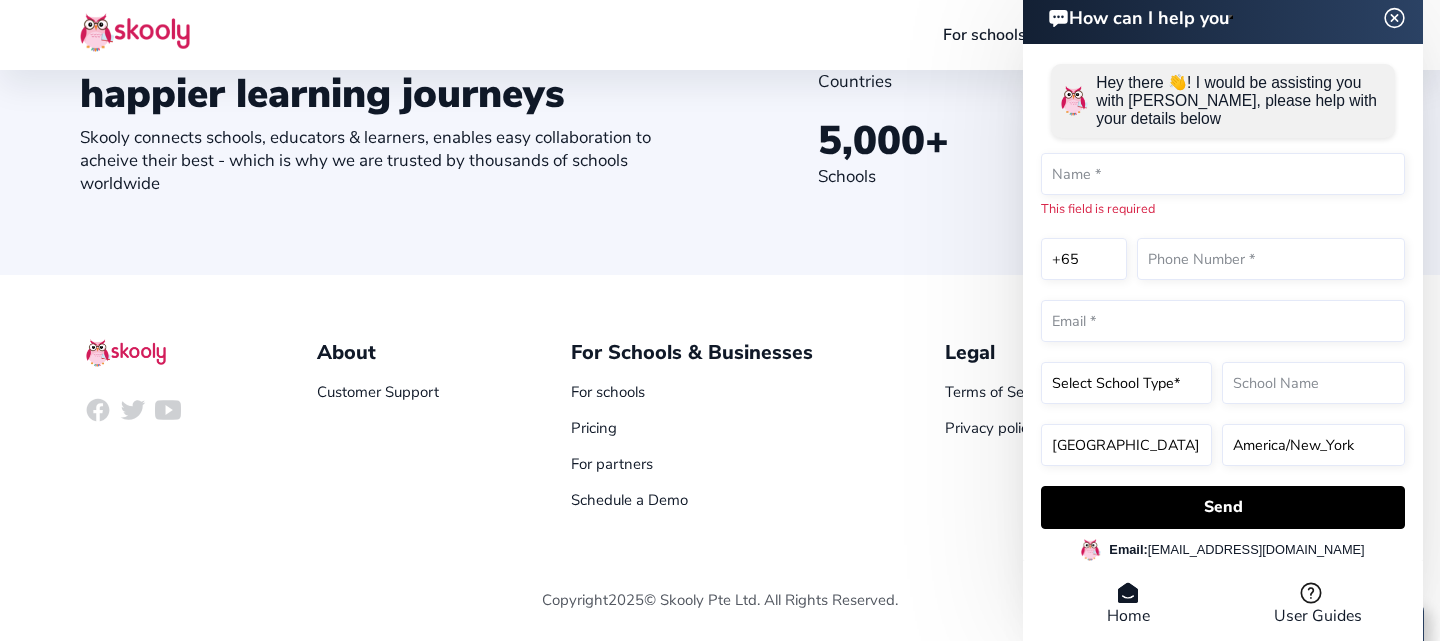 click at bounding box center [1394, 18] 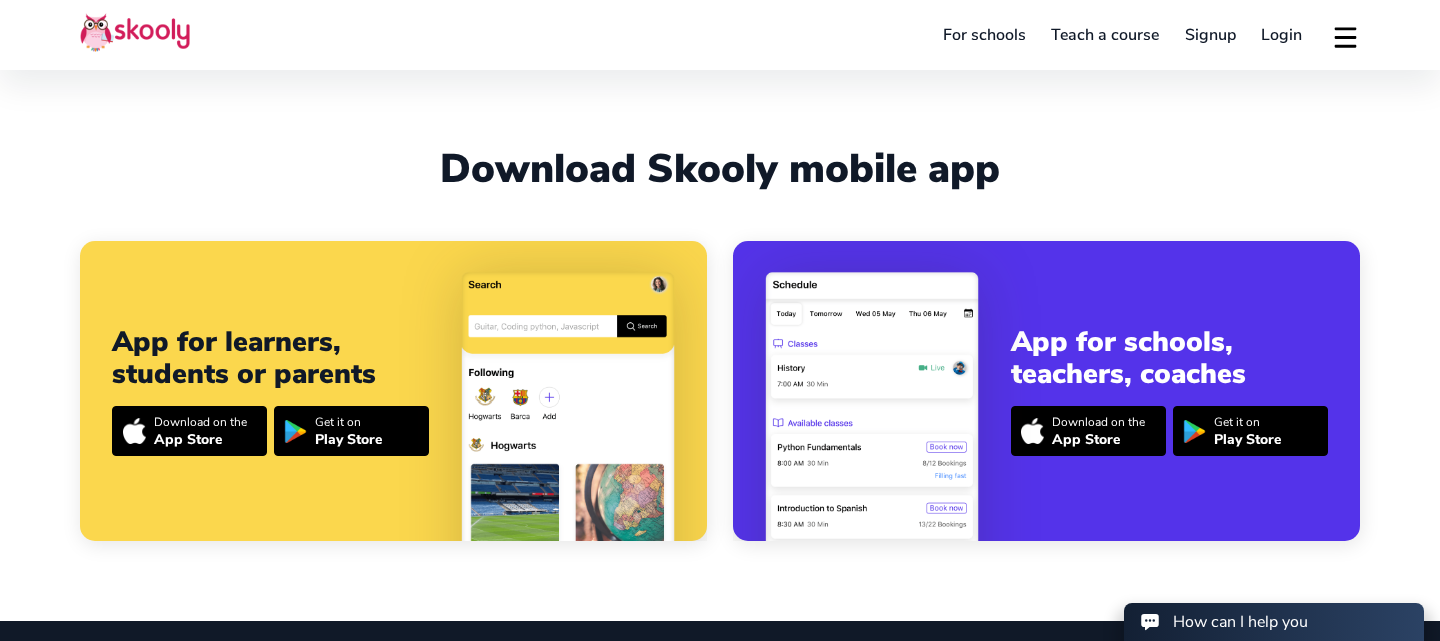 scroll, scrollTop: 571, scrollLeft: 0, axis: vertical 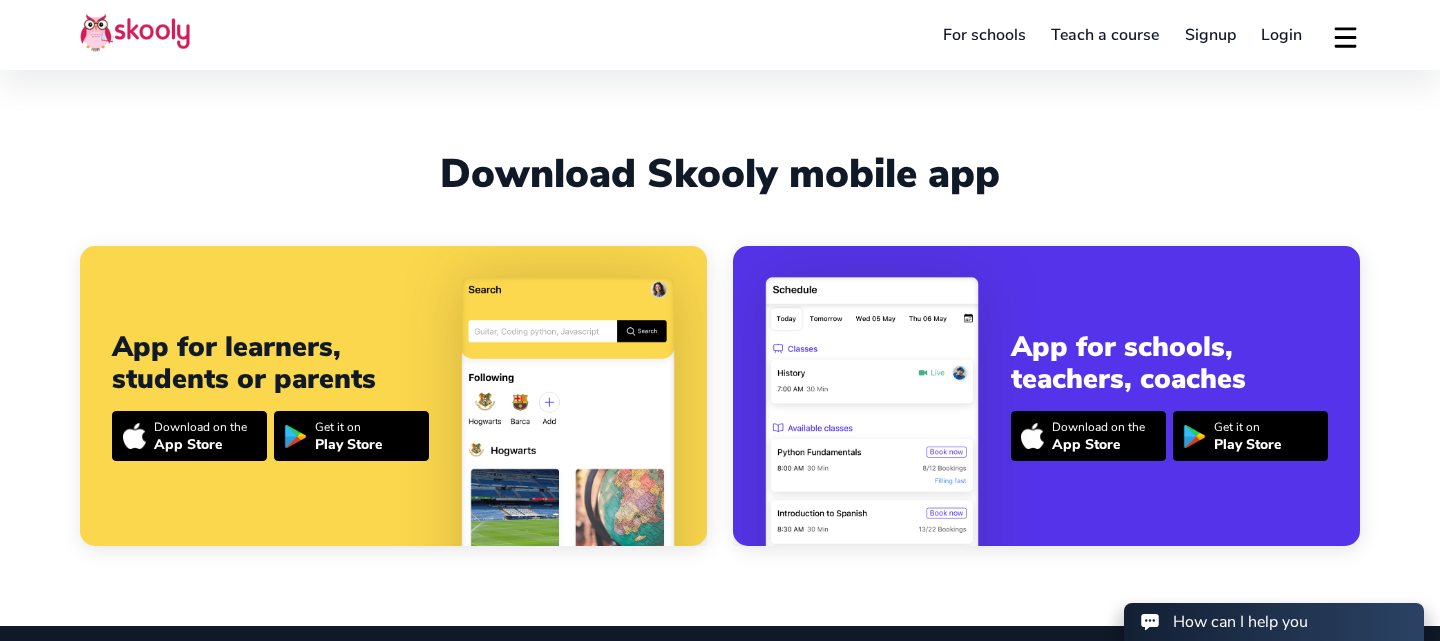 click 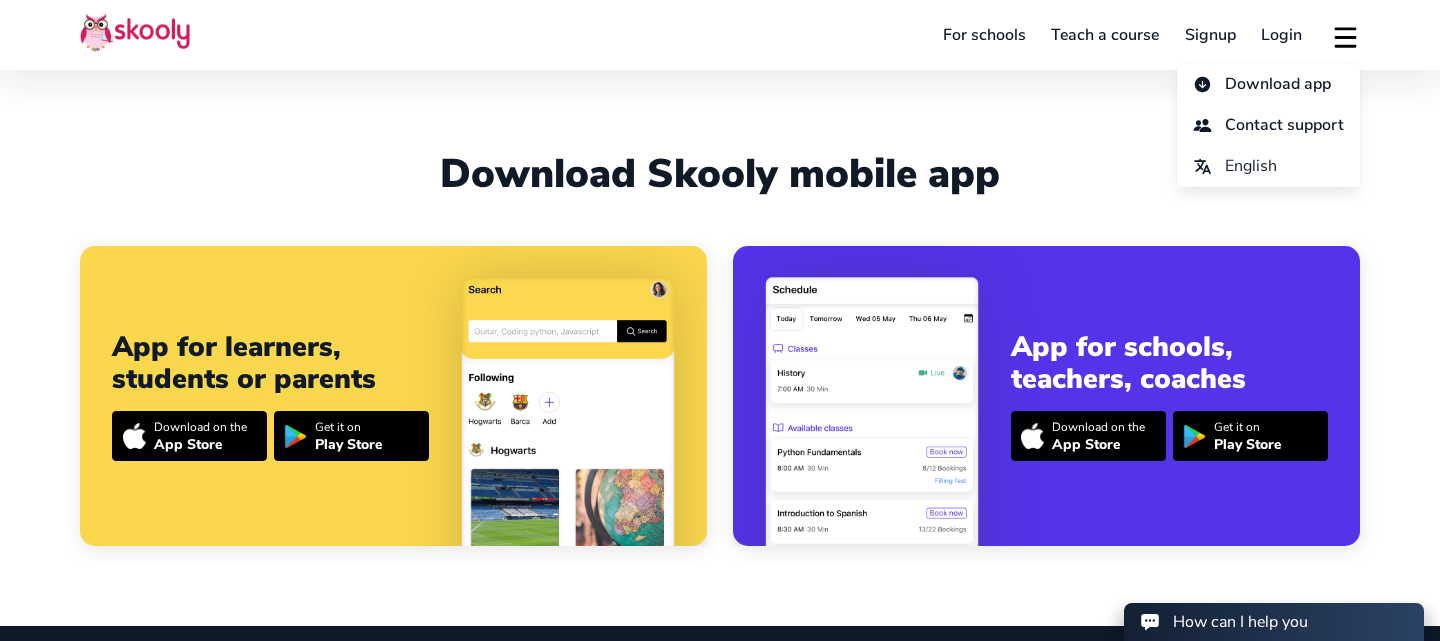 click 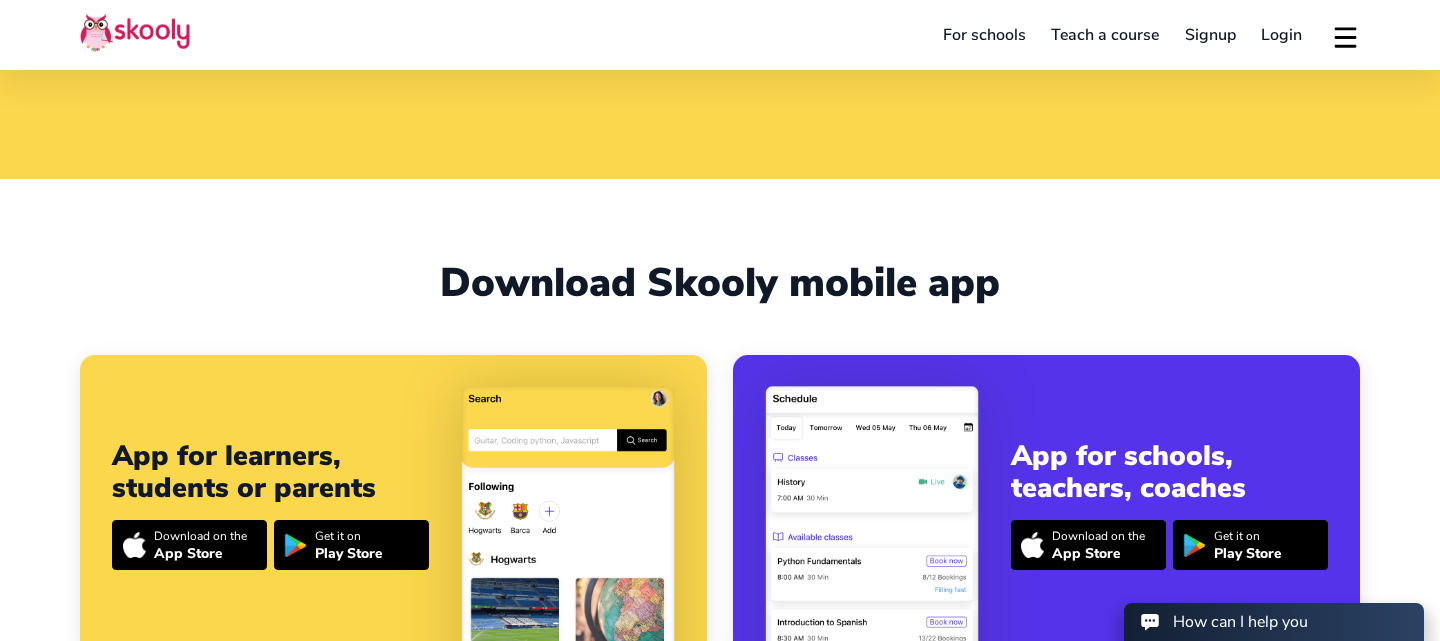 scroll, scrollTop: 451, scrollLeft: 0, axis: vertical 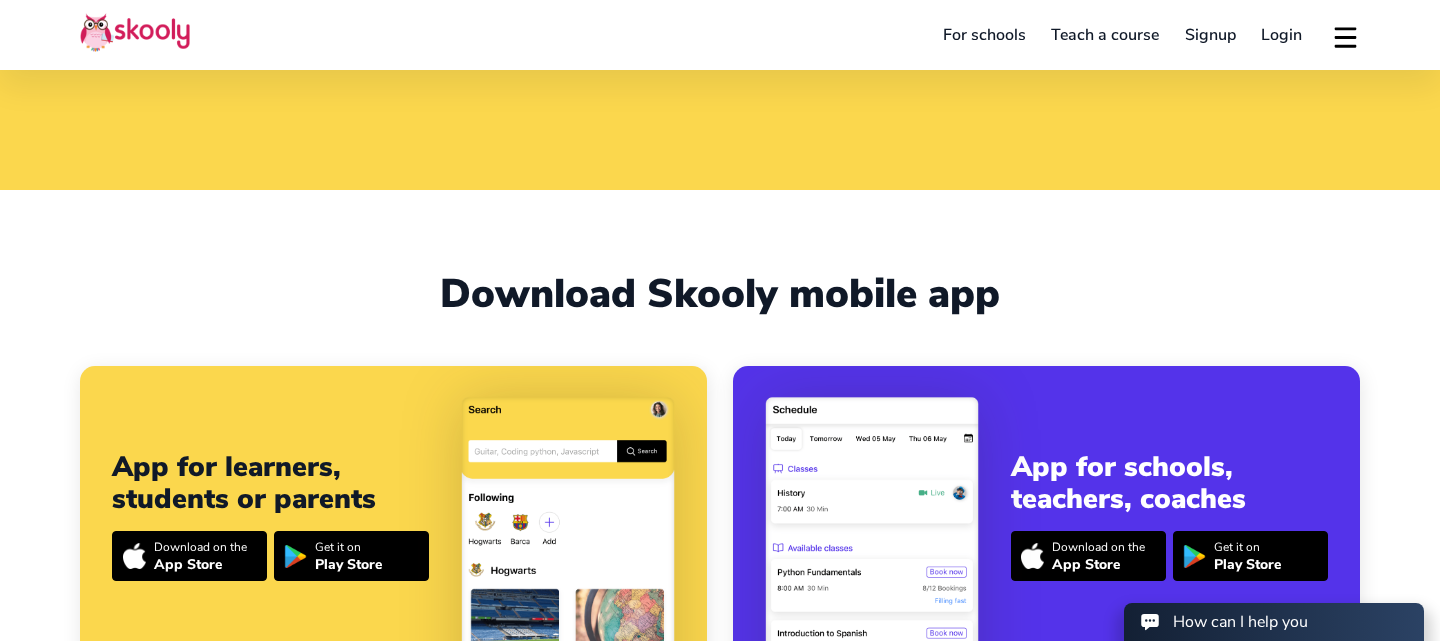 click on "For schools" 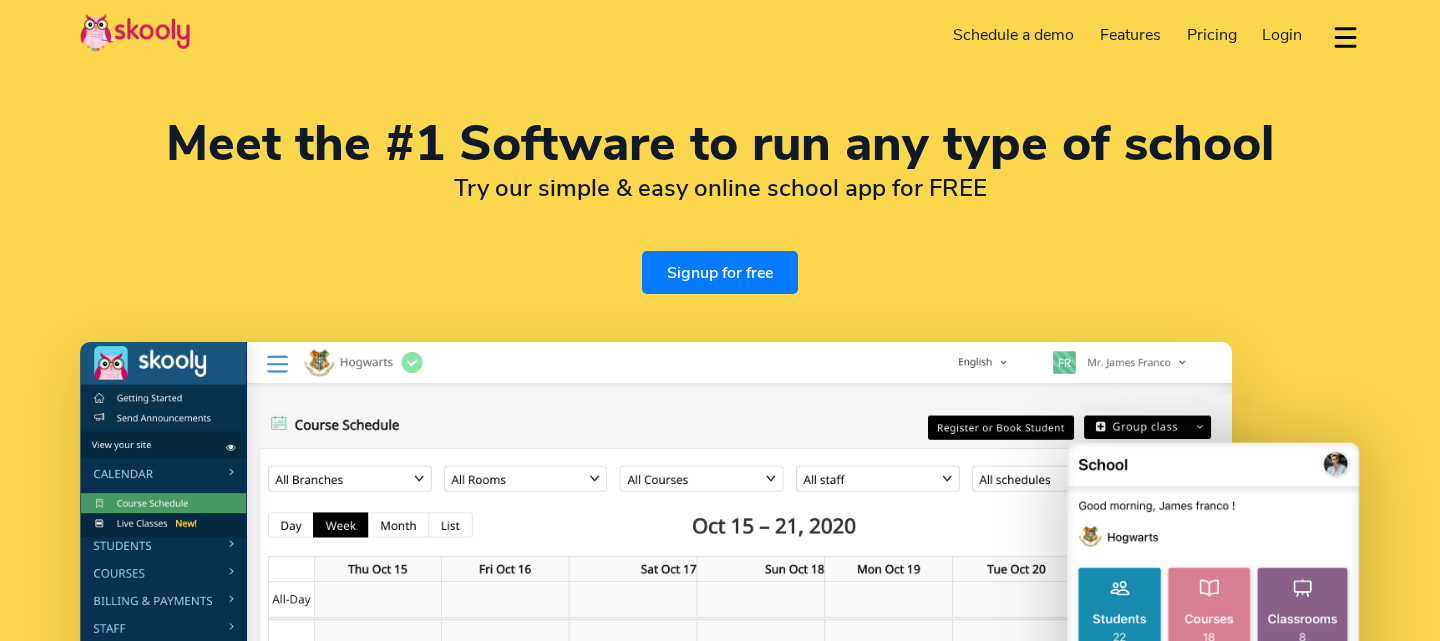 select on "en" 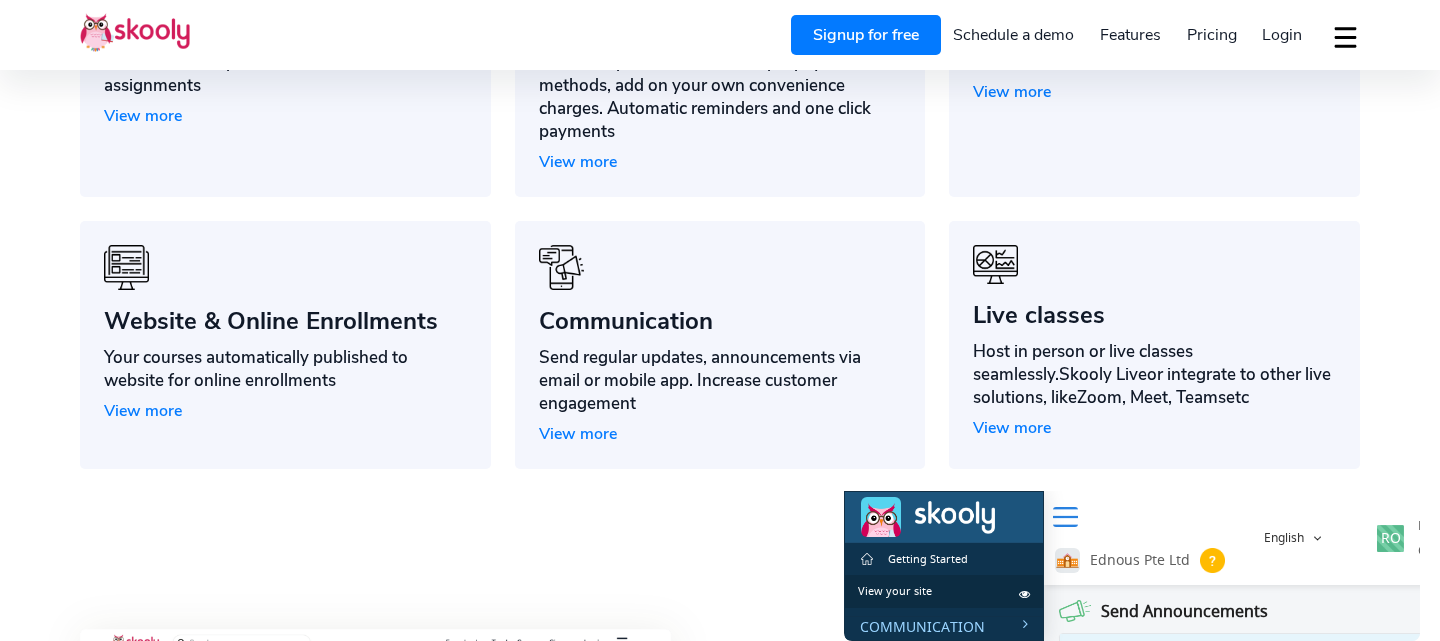 scroll, scrollTop: 1751, scrollLeft: 0, axis: vertical 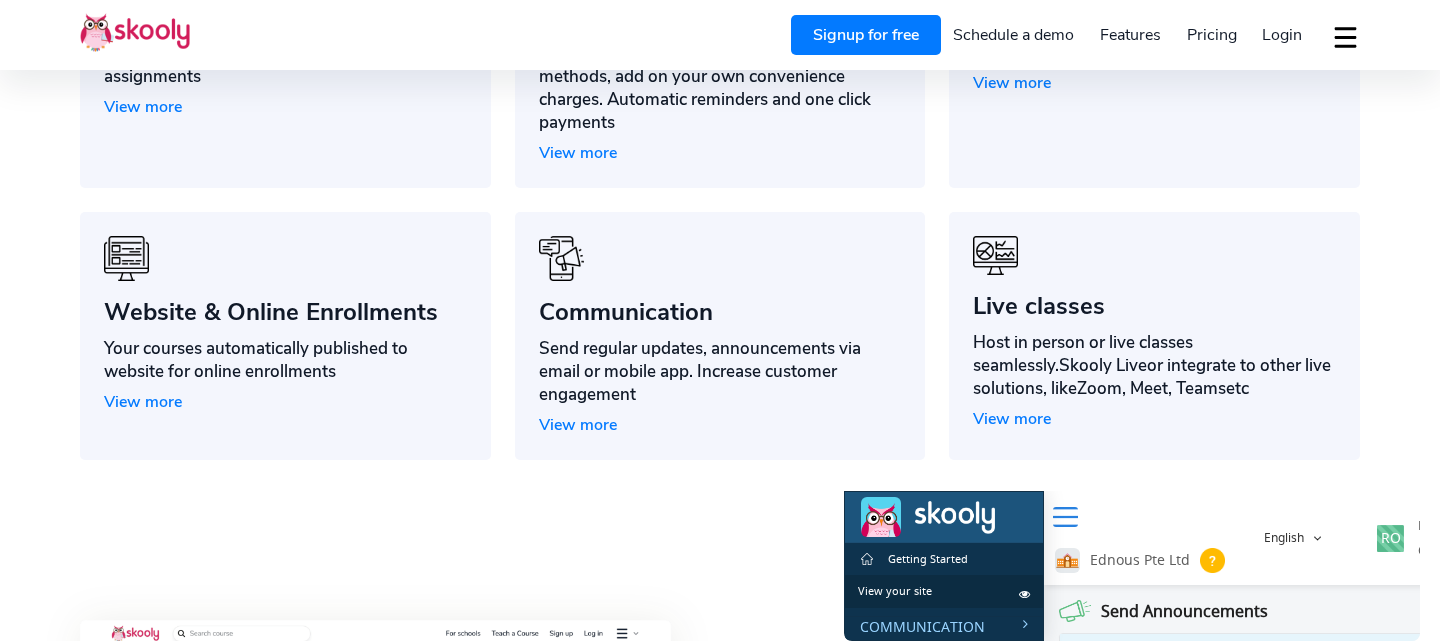 click on "View more" at bounding box center [1012, 419] 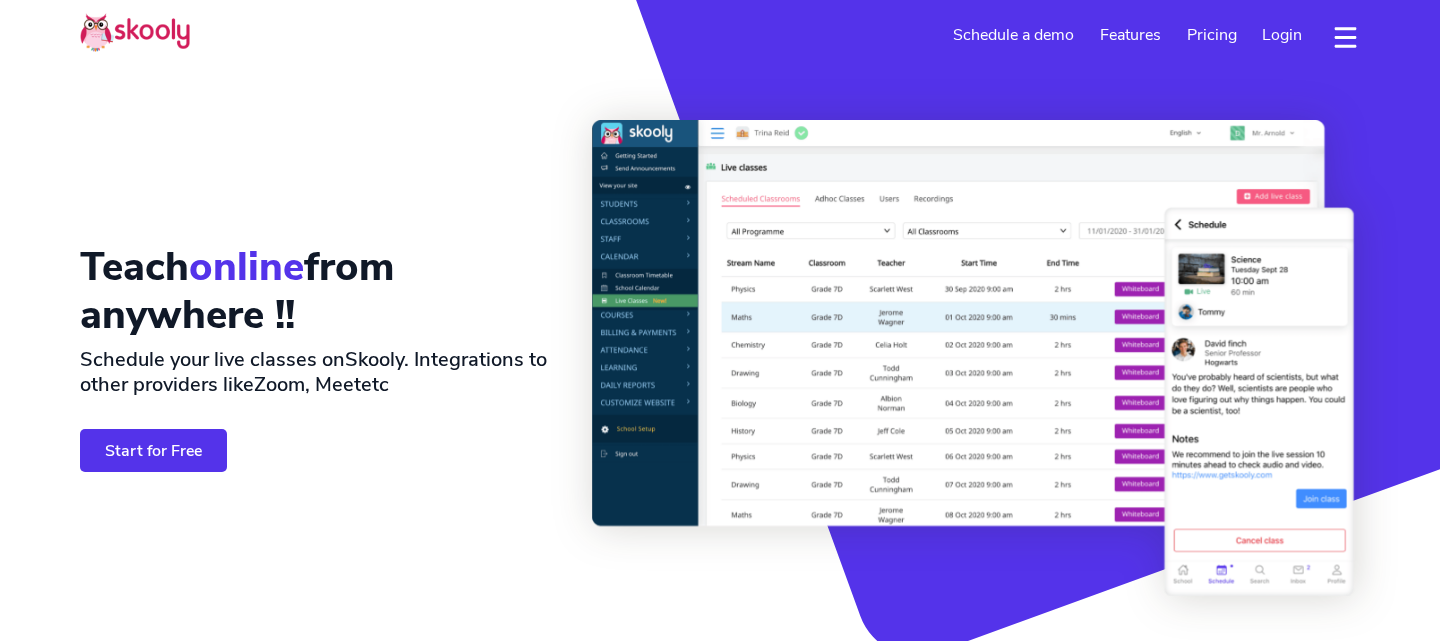 select on "en" 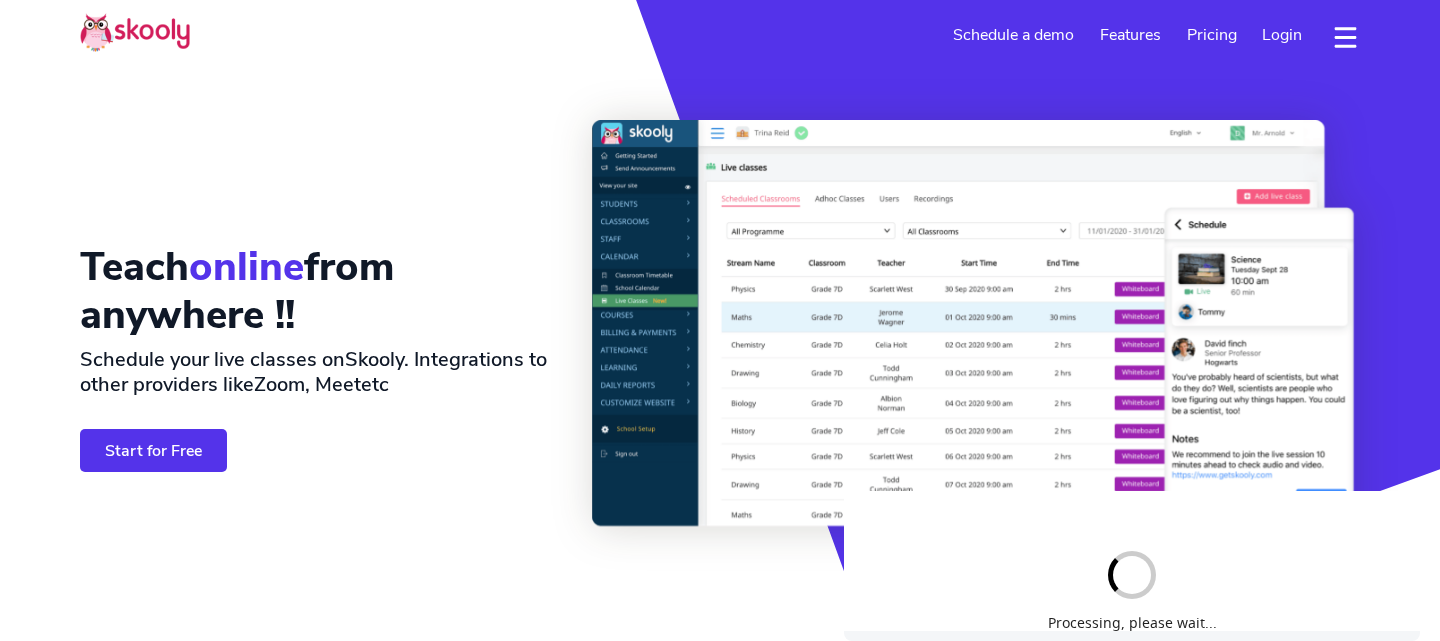 scroll, scrollTop: 0, scrollLeft: 0, axis: both 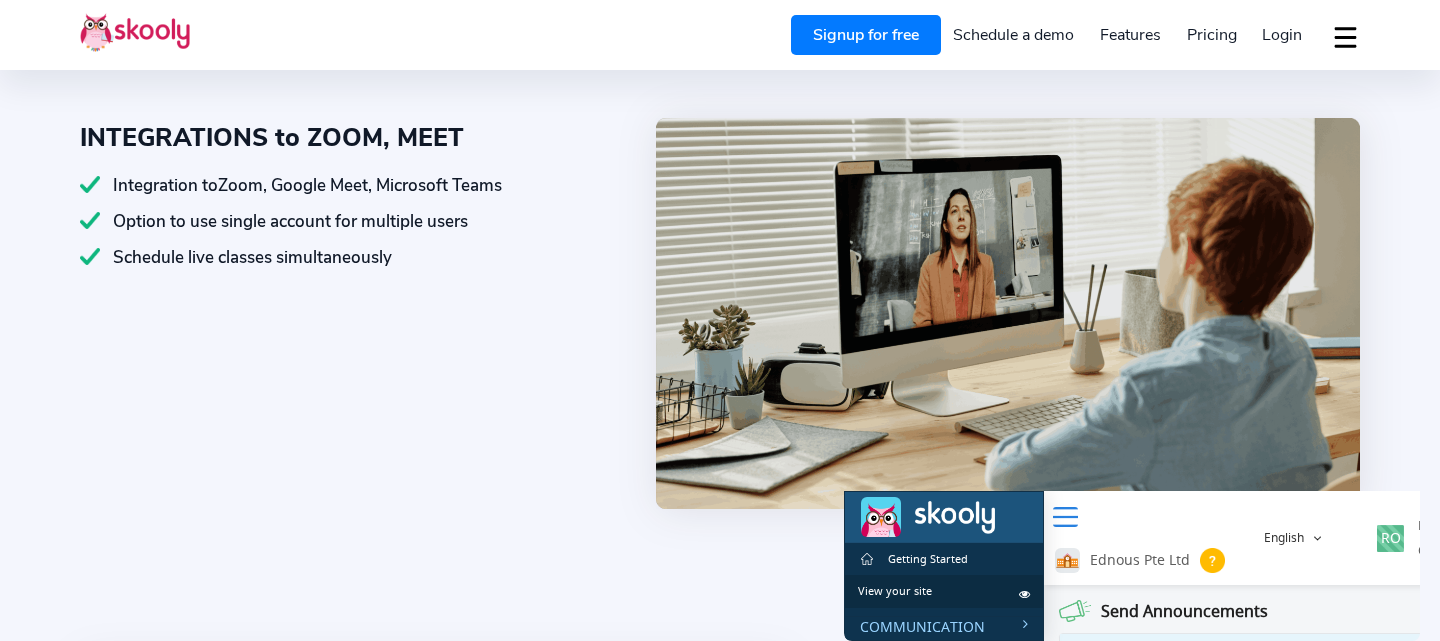 drag, startPoint x: 188, startPoint y: 215, endPoint x: 198, endPoint y: 220, distance: 11.18034 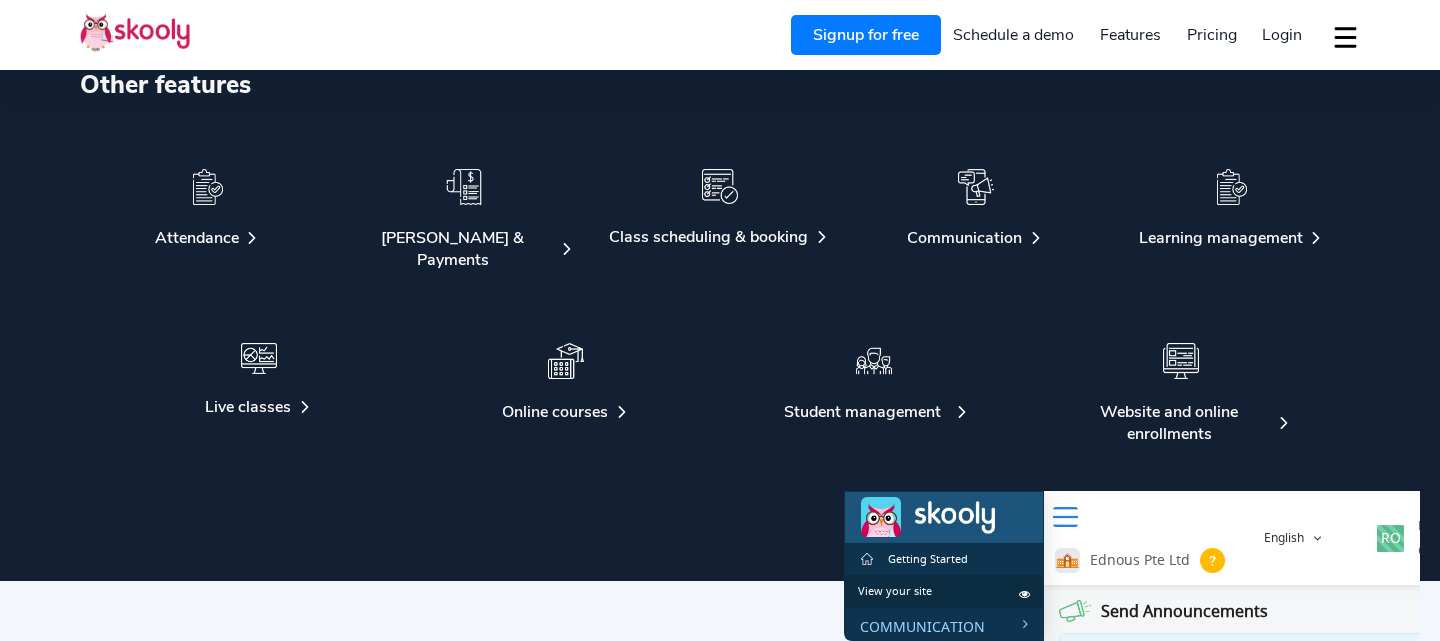 scroll, scrollTop: 3491, scrollLeft: 0, axis: vertical 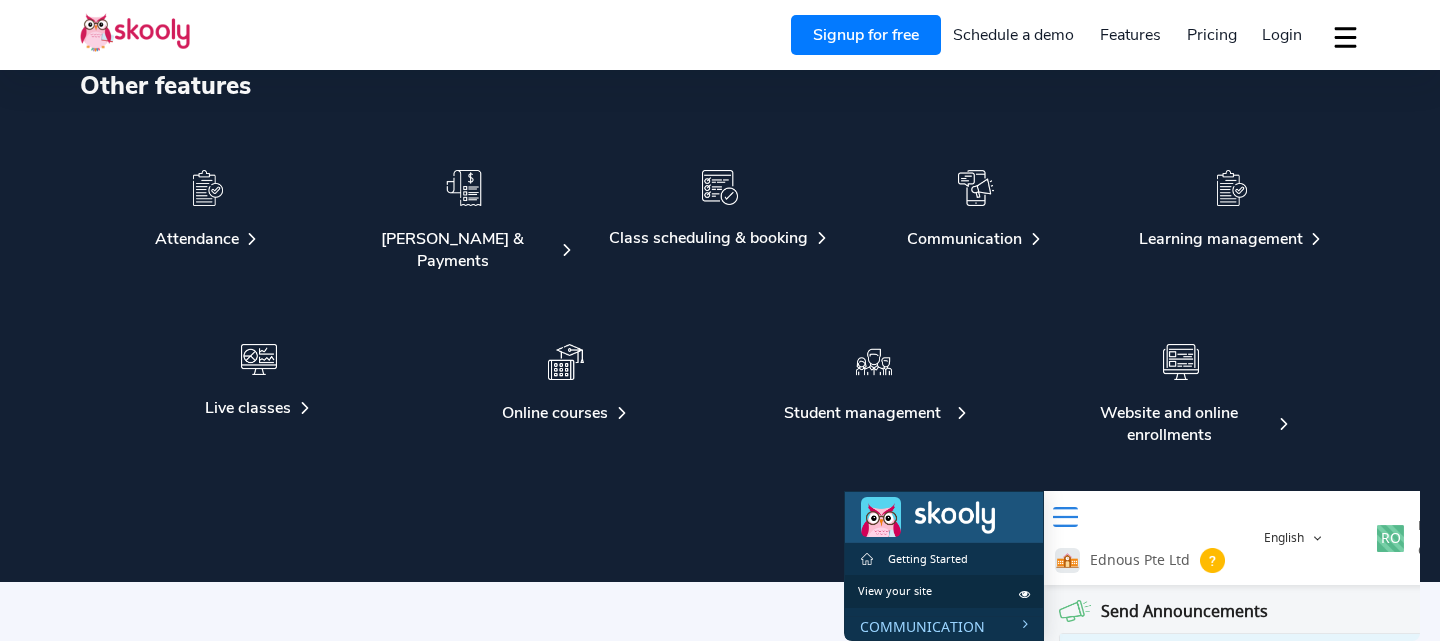 click on "Student management" at bounding box center [862, 413] 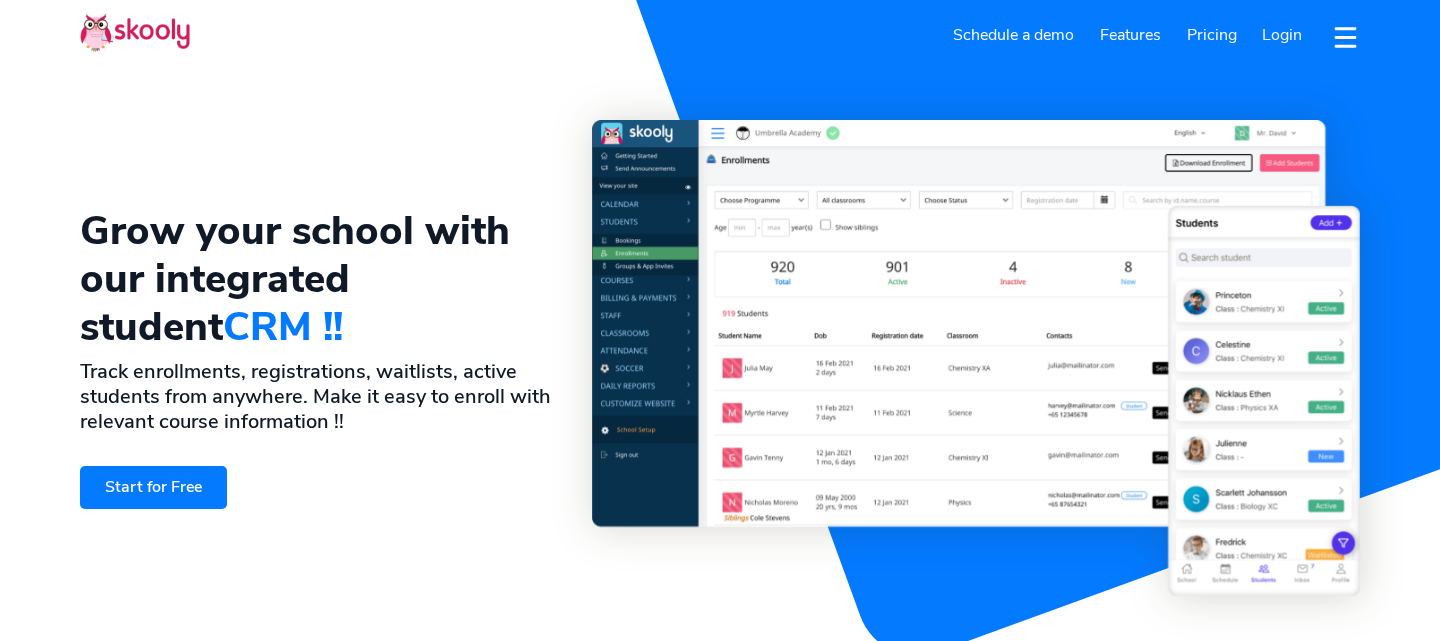 select on "en" 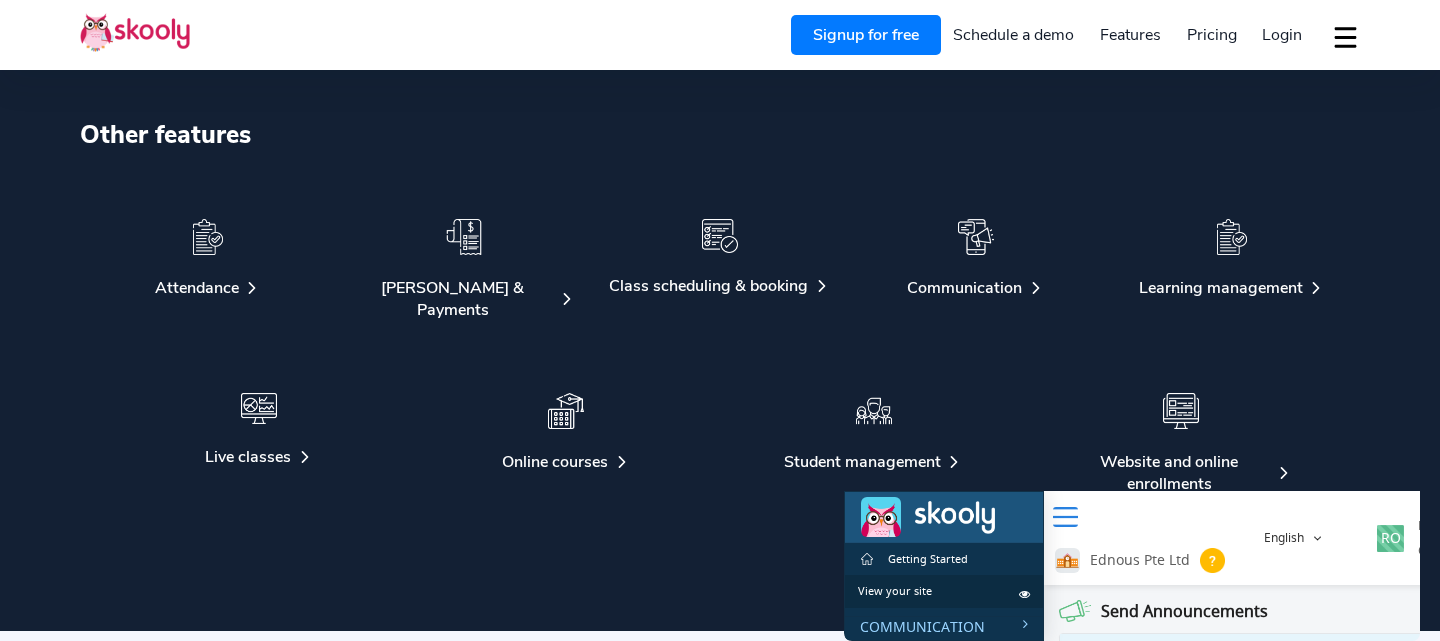 scroll, scrollTop: 3825, scrollLeft: 0, axis: vertical 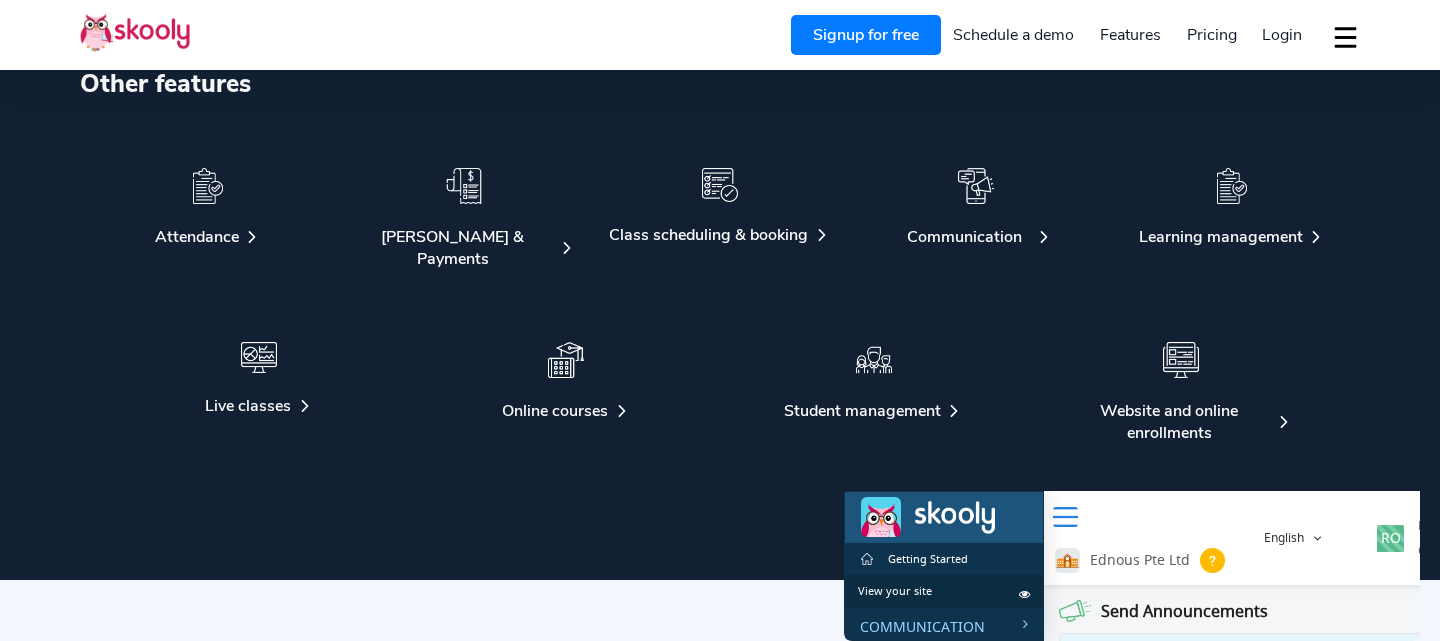click on "Communication" at bounding box center [964, 237] 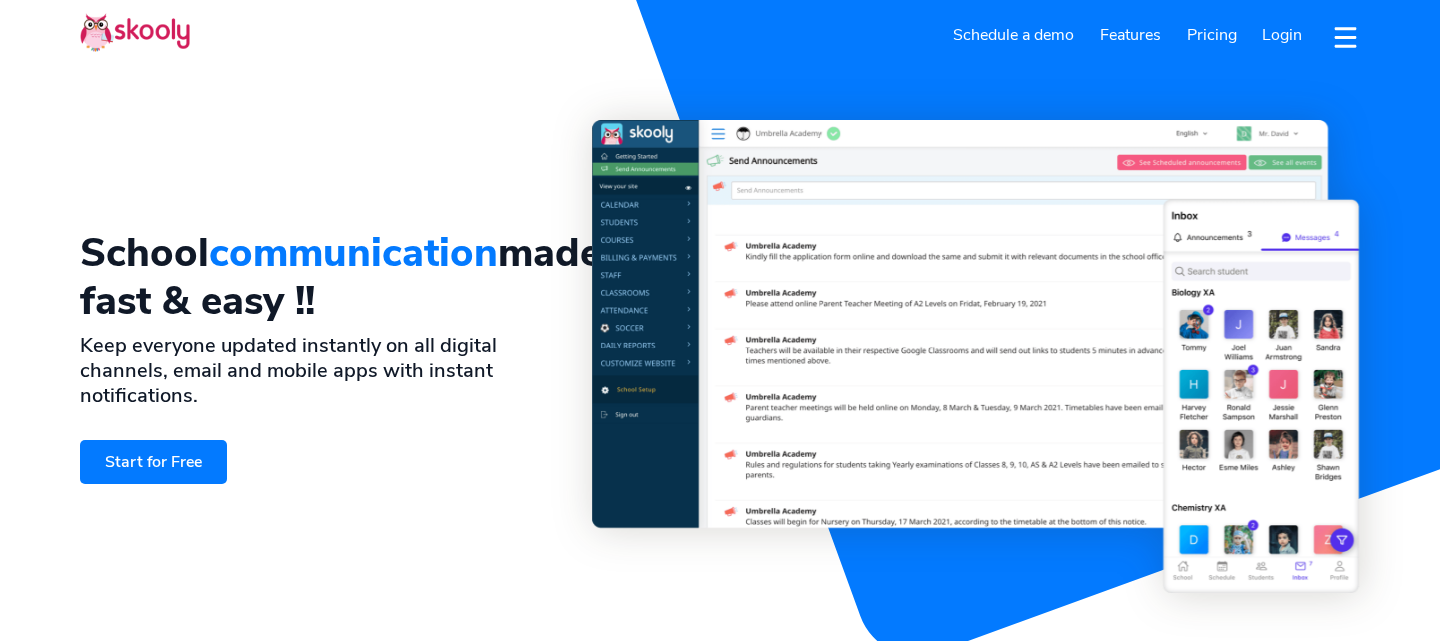 select on "en" 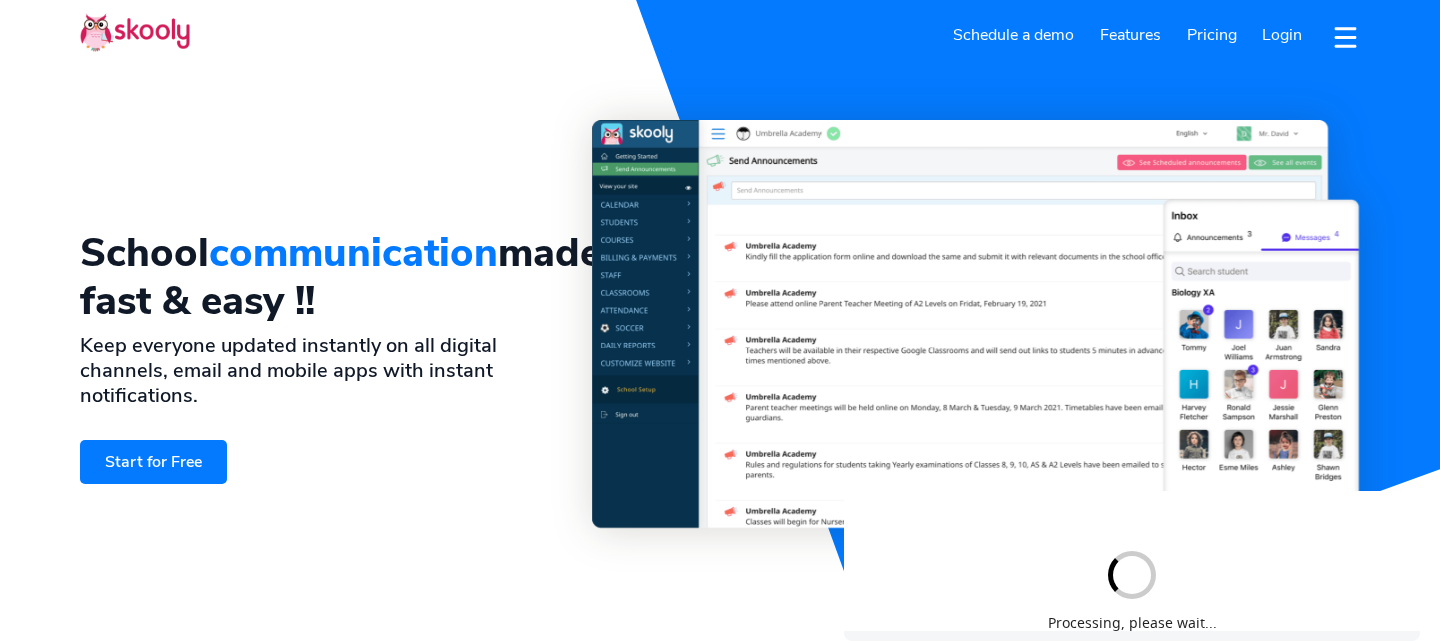 scroll, scrollTop: 0, scrollLeft: 0, axis: both 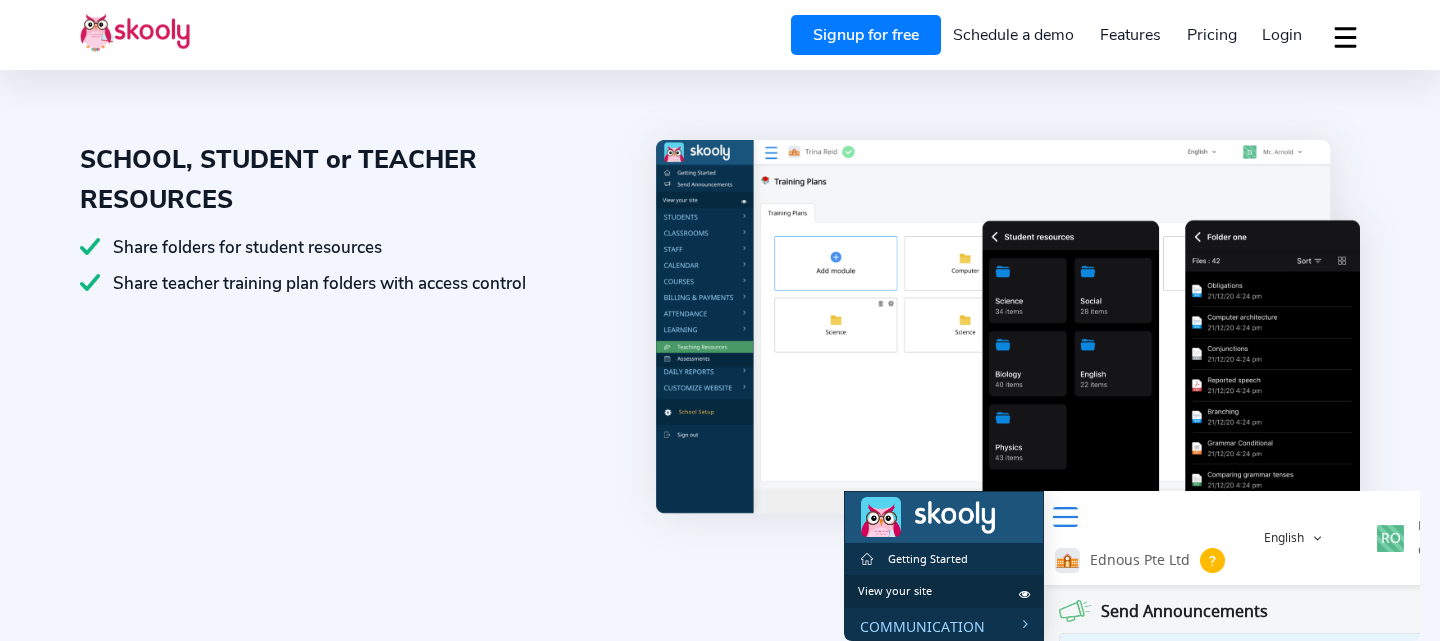 click on "Share folders for student resources" at bounding box center (336, 247) 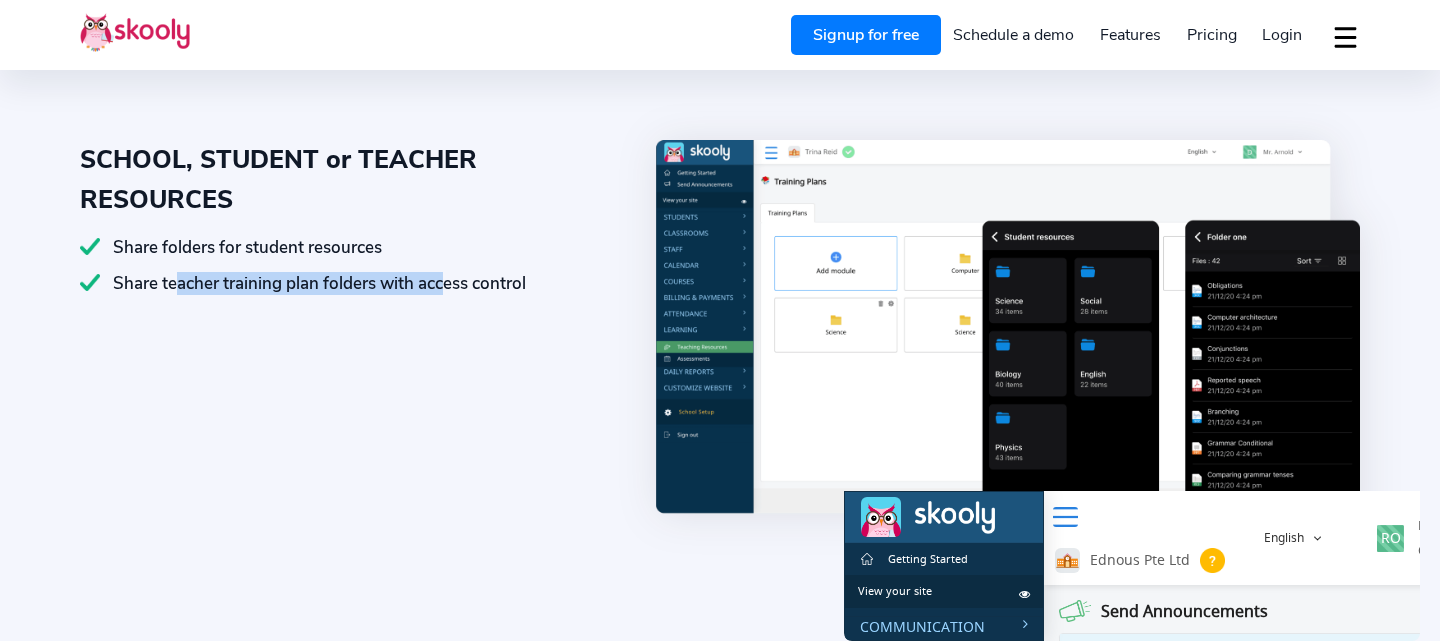 drag, startPoint x: 178, startPoint y: 284, endPoint x: 464, endPoint y: 287, distance: 286.01575 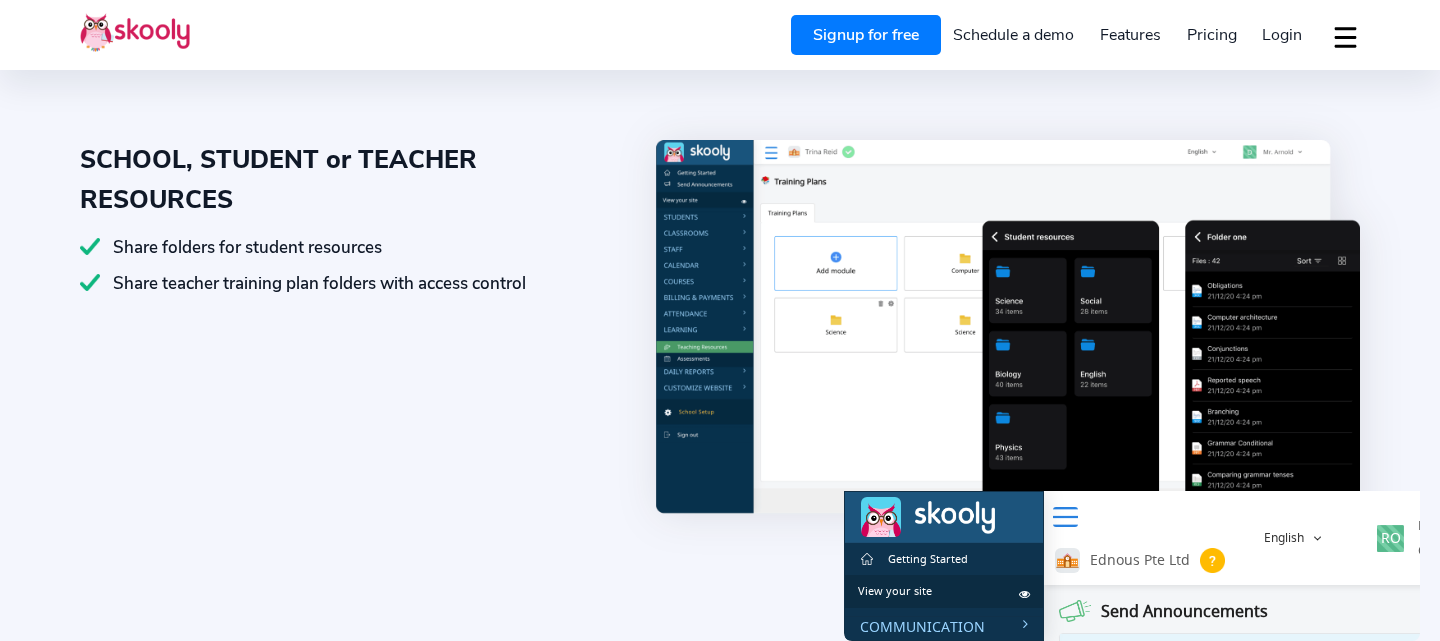 click on "Share teacher training plan folders with access control" at bounding box center (336, 283) 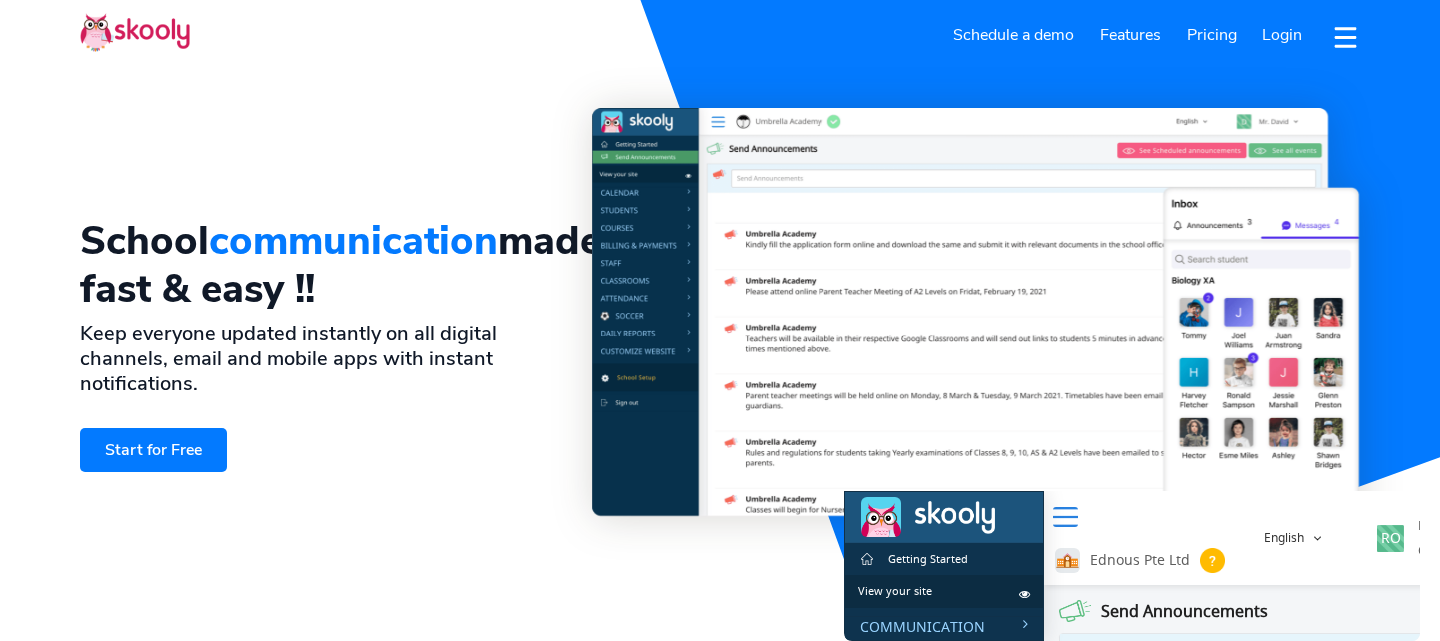 scroll, scrollTop: 0, scrollLeft: 0, axis: both 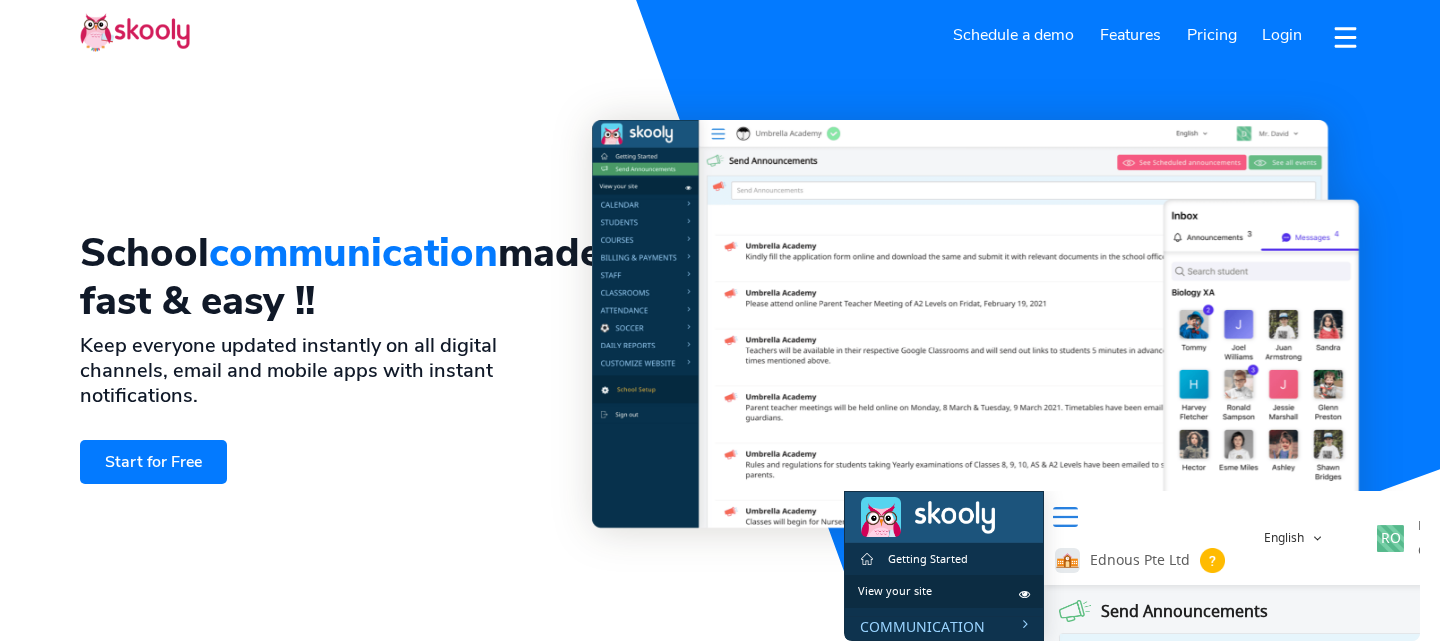 click on "Keep everyone updated instantly on all digital channels, email and mobile apps with instant notifications." at bounding box center (320, 370) 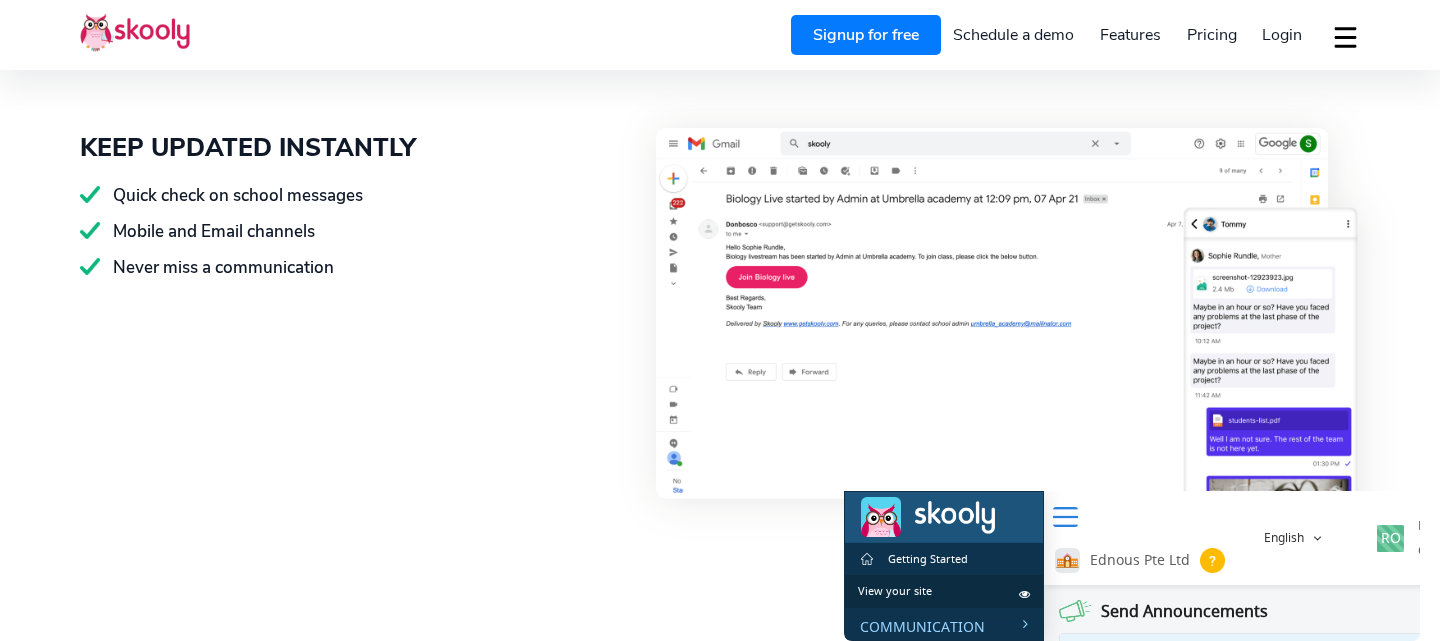 scroll, scrollTop: 3564, scrollLeft: 0, axis: vertical 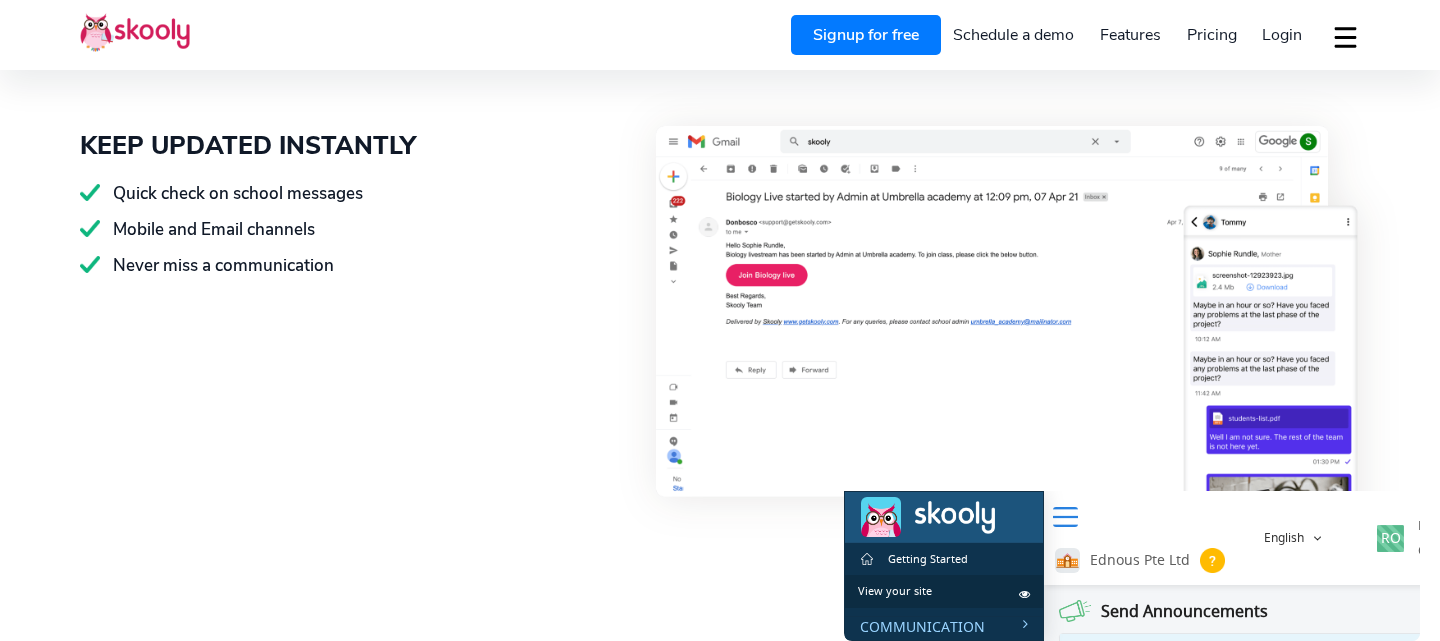 click at bounding box center [1008, 344] 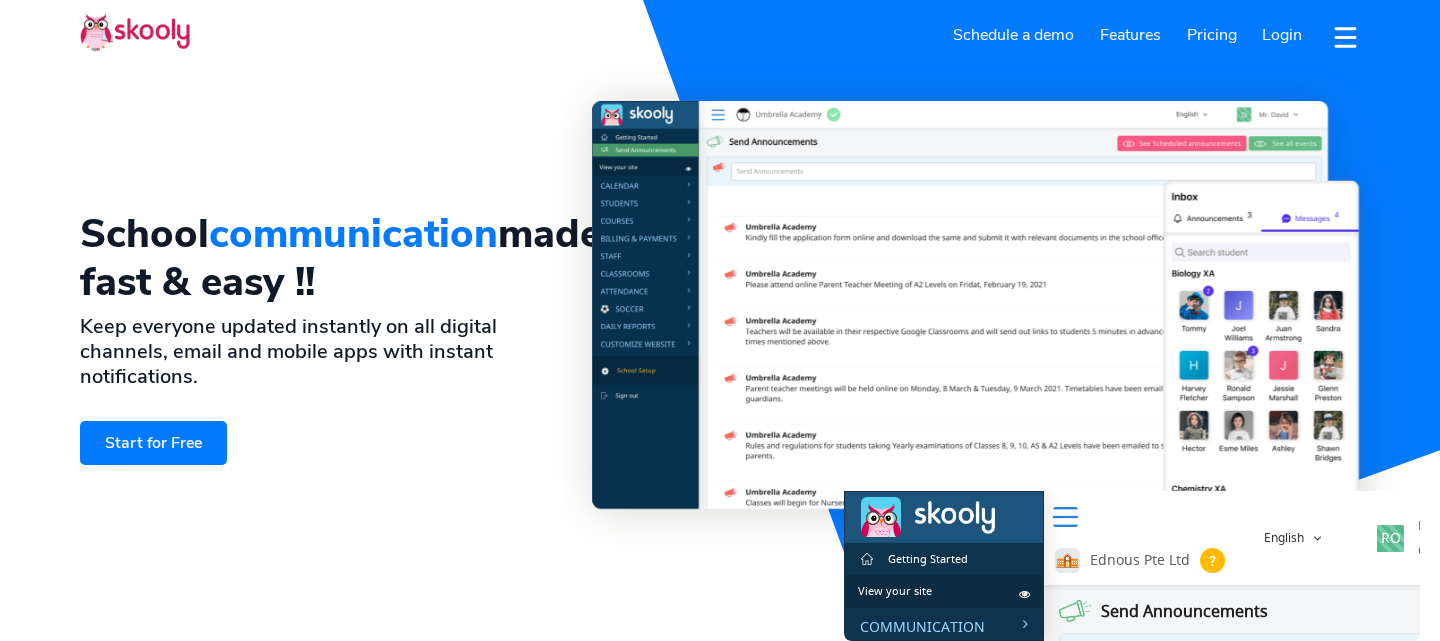 scroll, scrollTop: 0, scrollLeft: 0, axis: both 